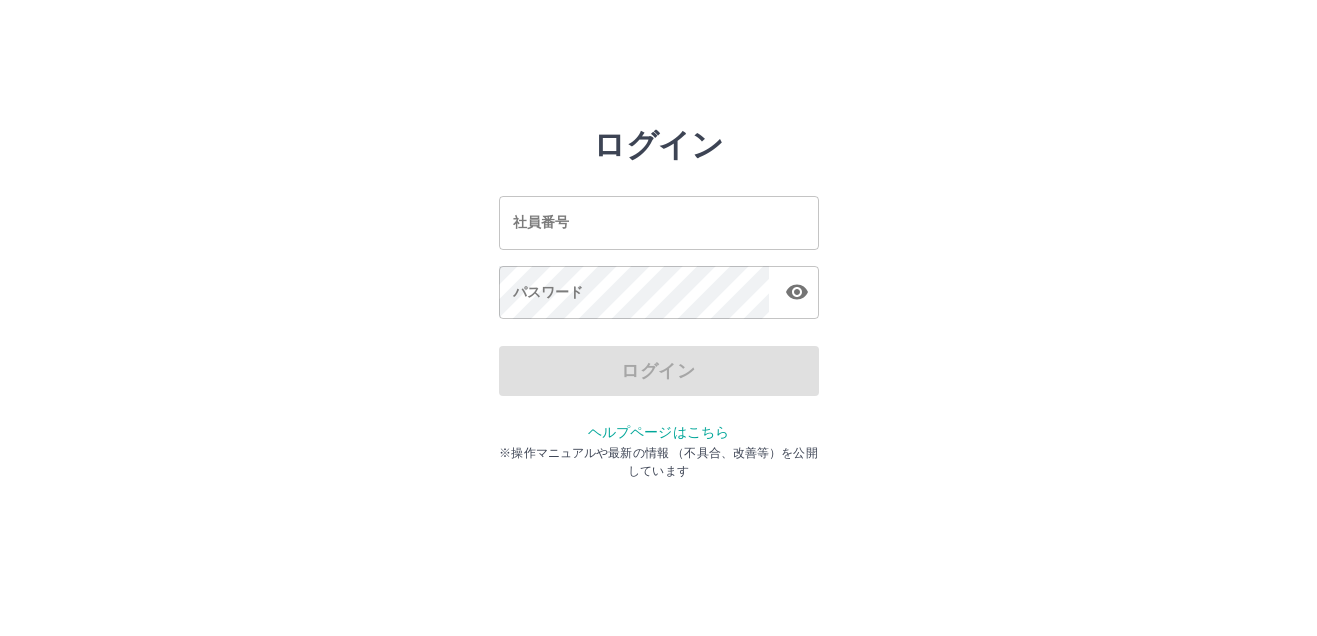 scroll, scrollTop: 0, scrollLeft: 0, axis: both 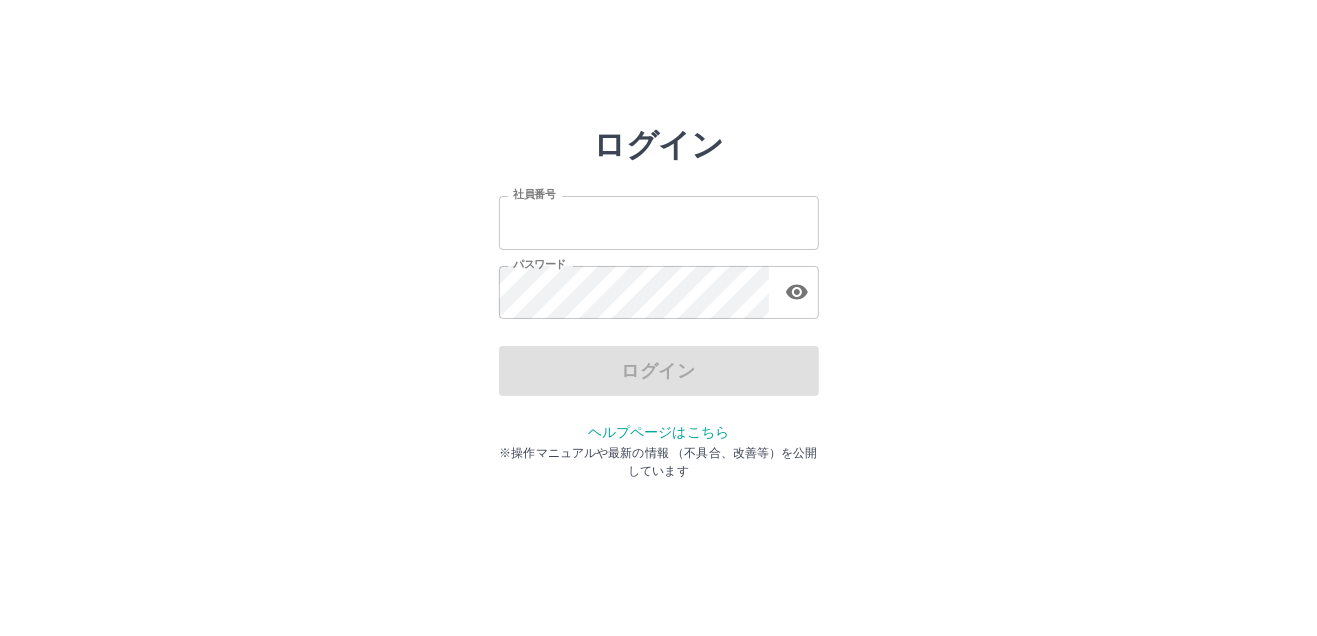 type on "*******" 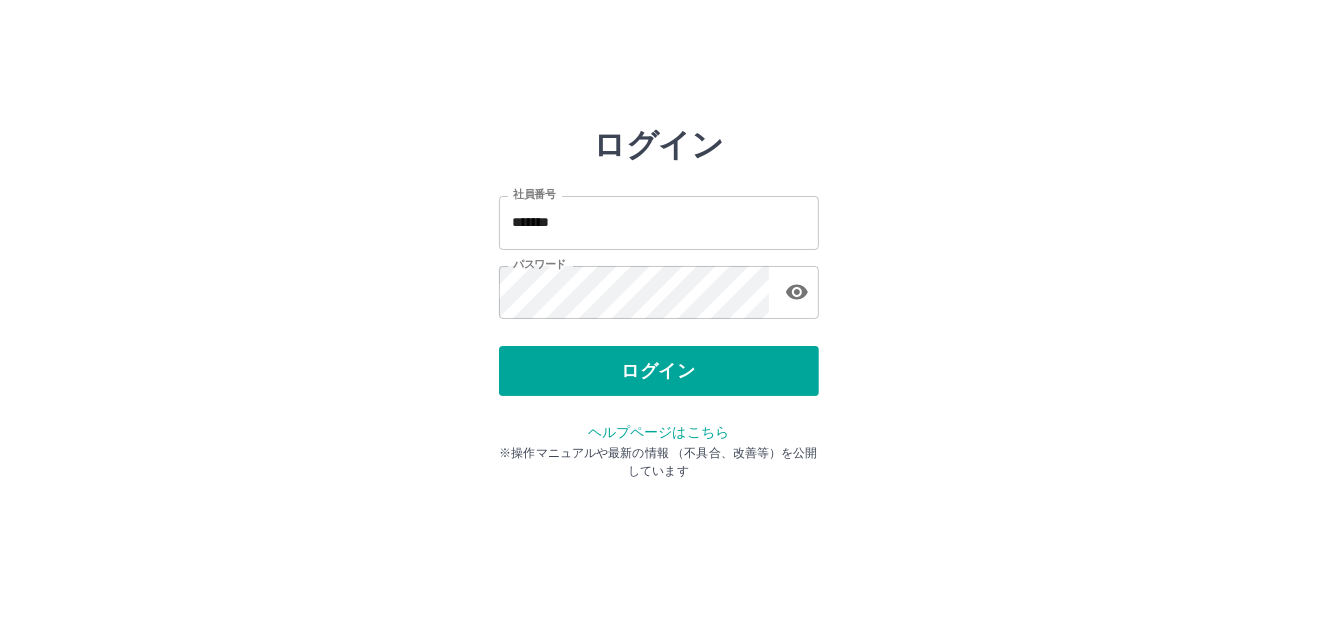 click on "ログイン" at bounding box center [659, 371] 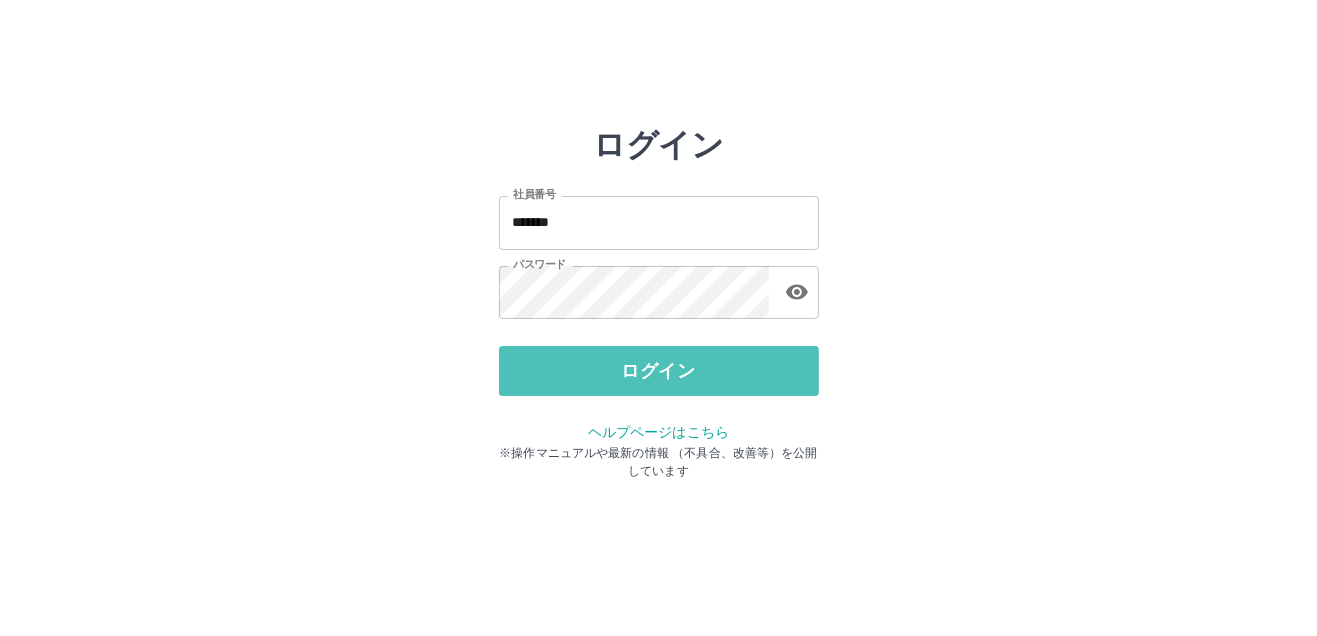 click on "ログイン" at bounding box center [659, 371] 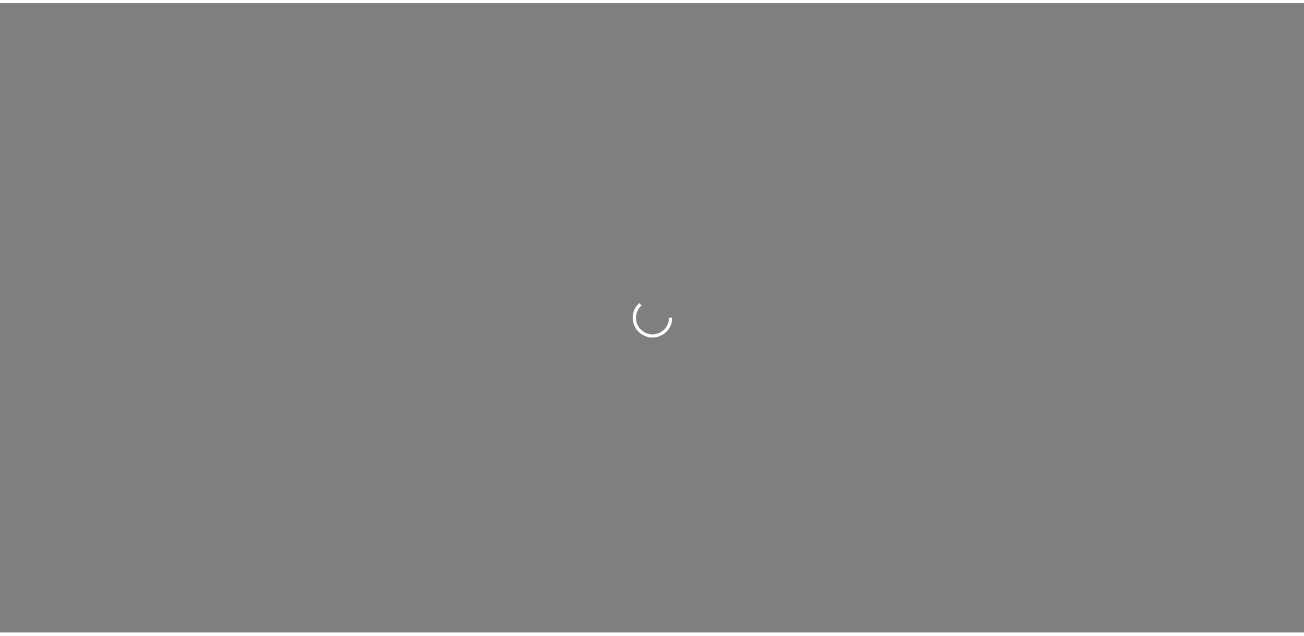 scroll, scrollTop: 0, scrollLeft: 0, axis: both 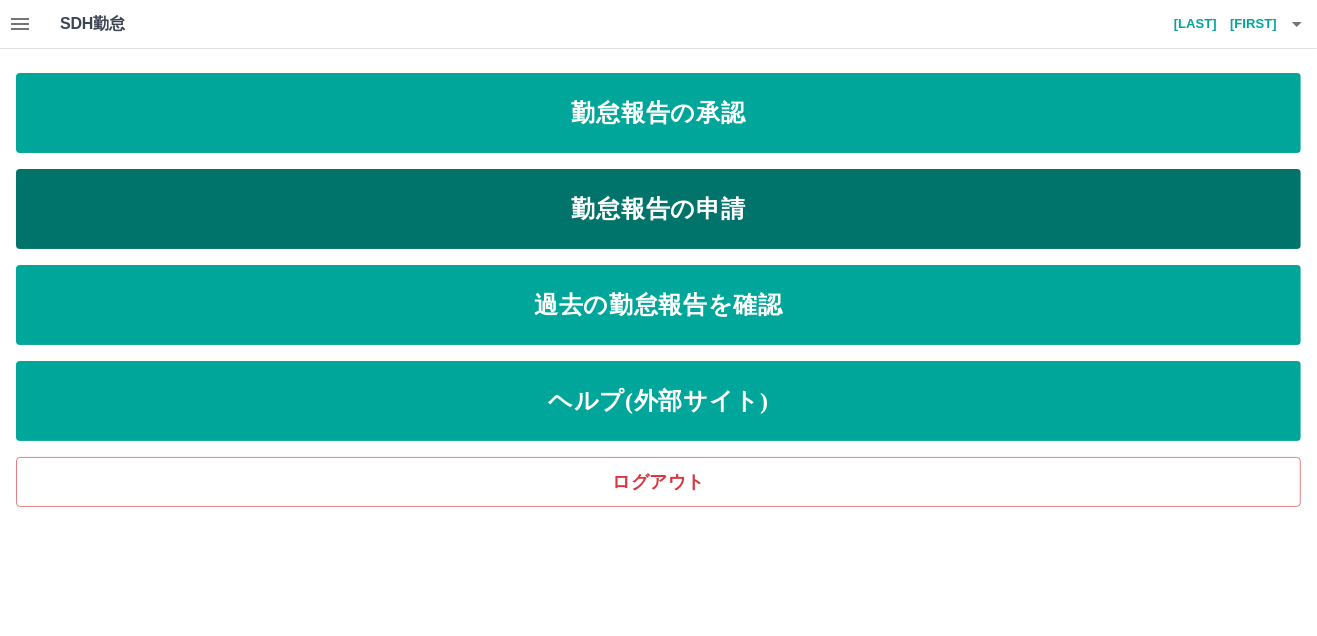 click on "勤怠報告の申請" at bounding box center (658, 209) 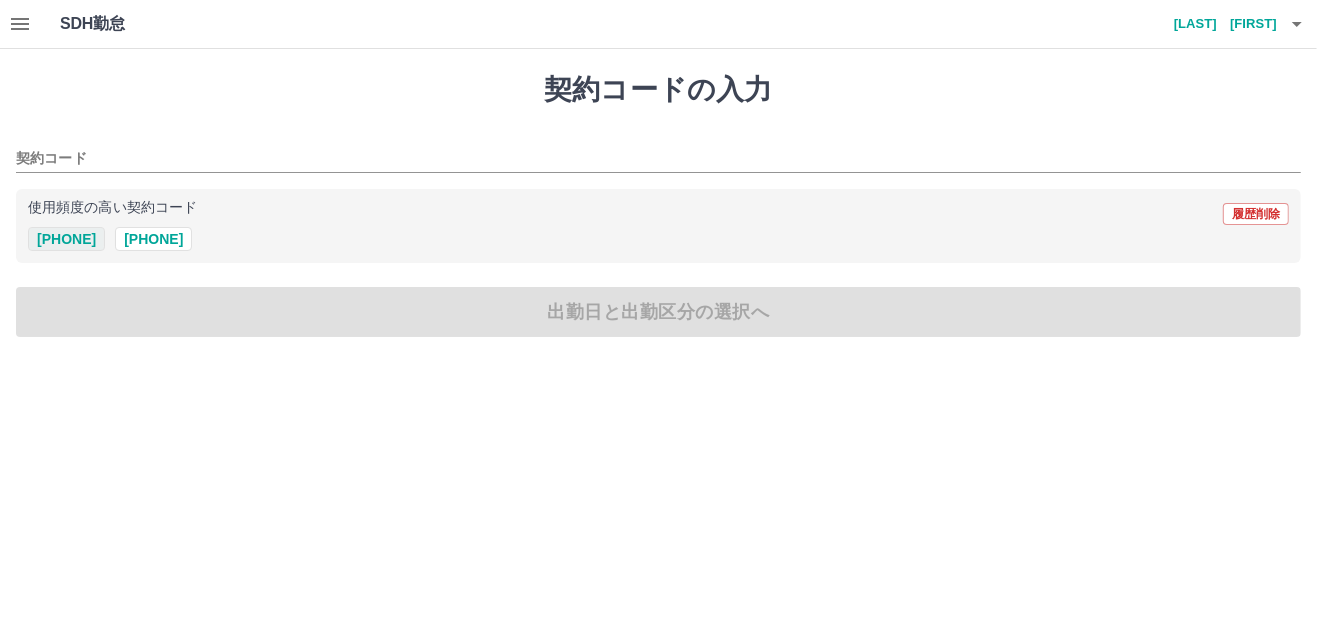 click on "[NUMBER]" at bounding box center [66, 239] 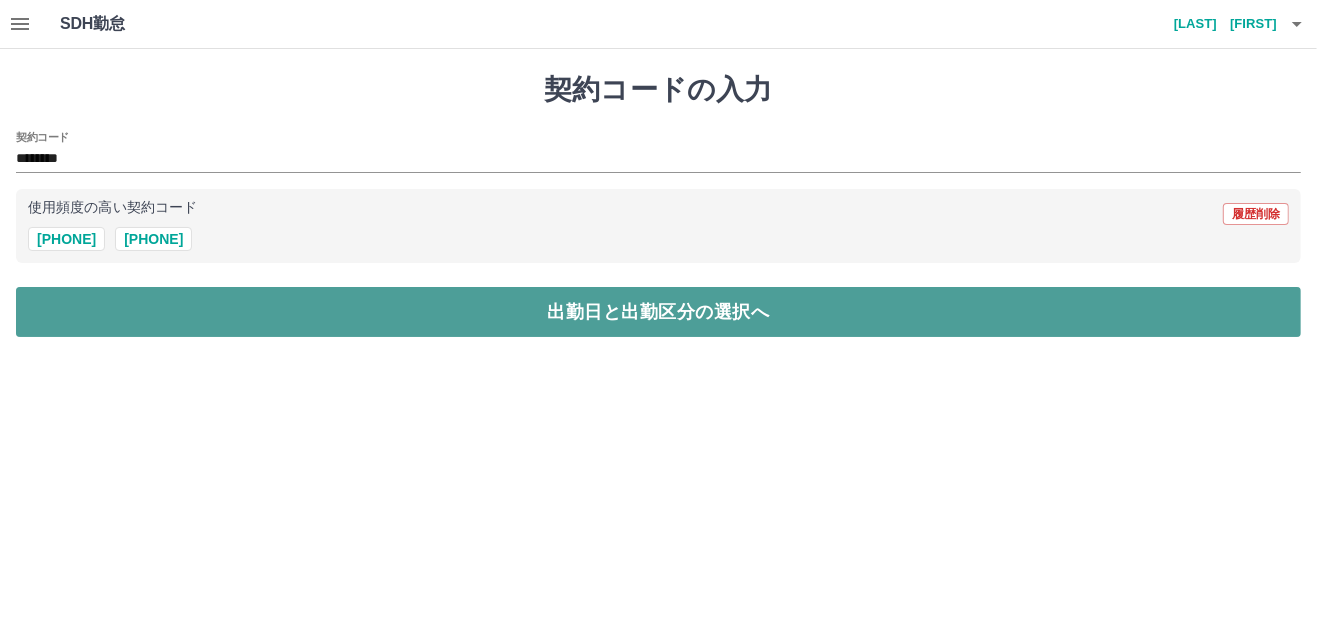 click on "出勤日と出勤区分の選択へ" at bounding box center [658, 312] 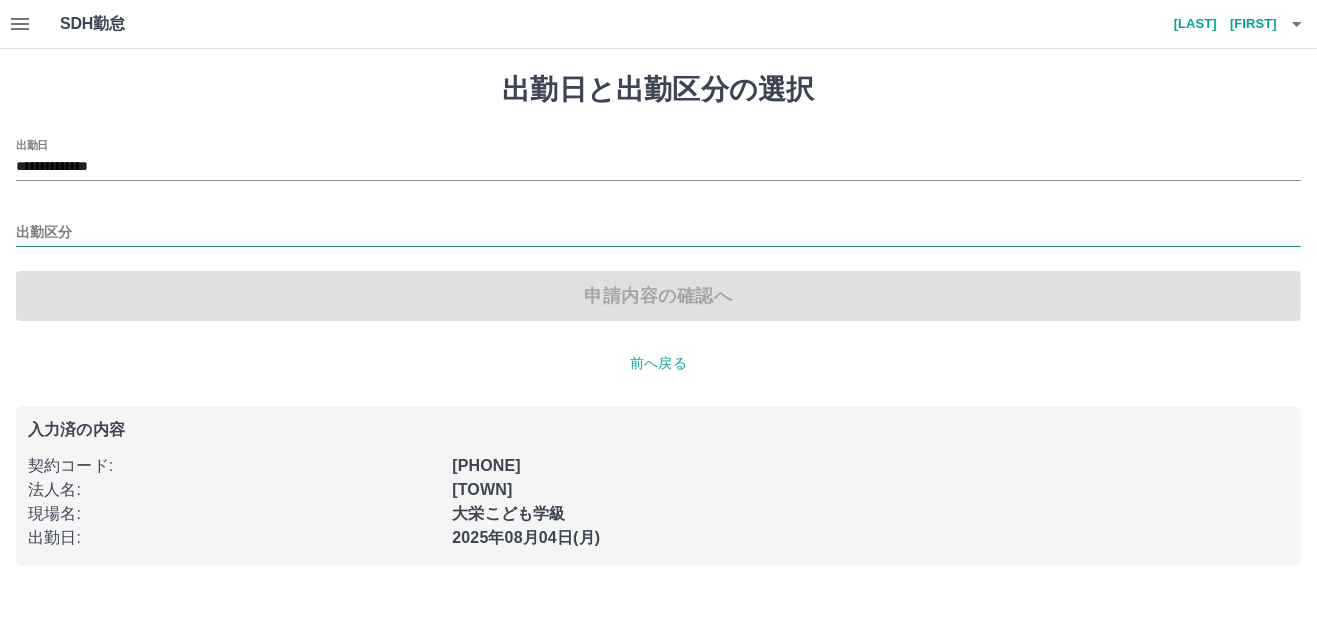 click on "出勤区分" at bounding box center (658, 233) 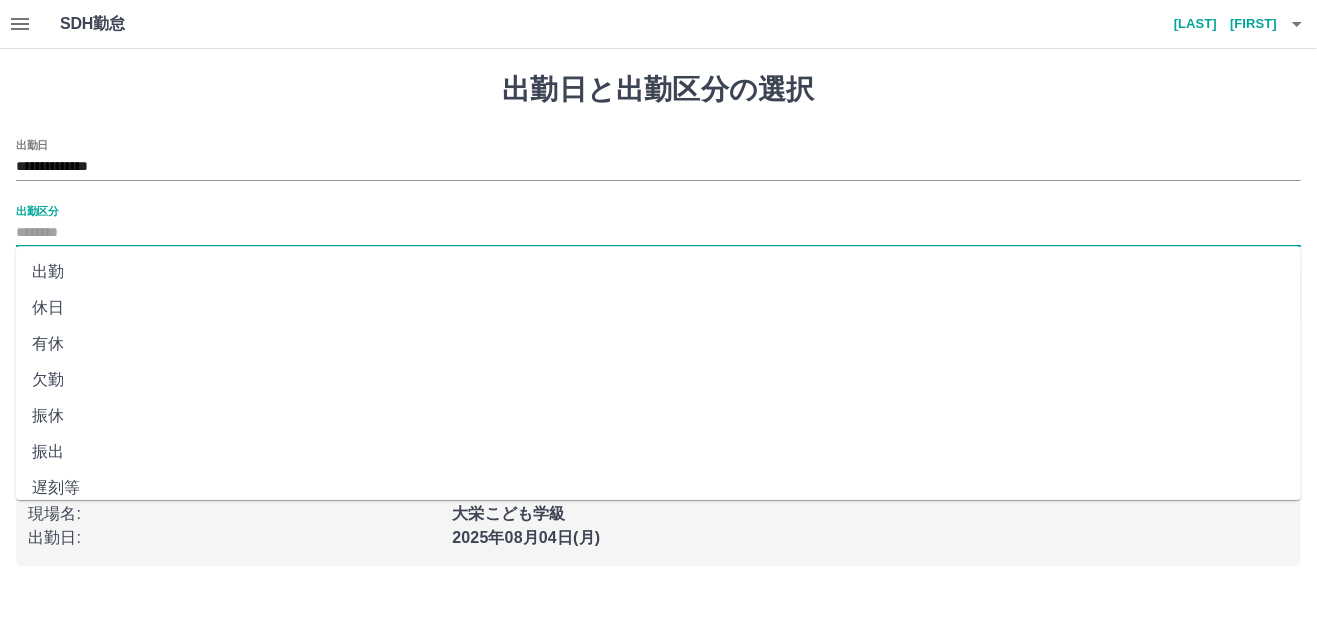 click on "出勤" at bounding box center [658, 272] 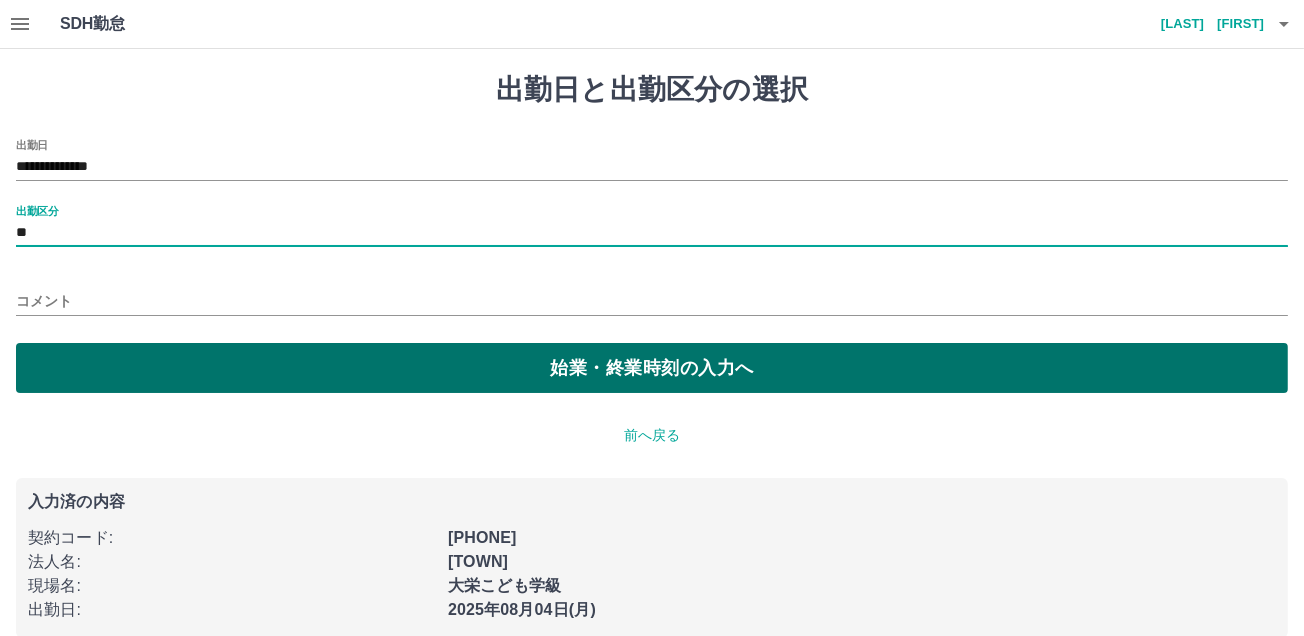 click on "始業・終業時刻の入力へ" at bounding box center (652, 368) 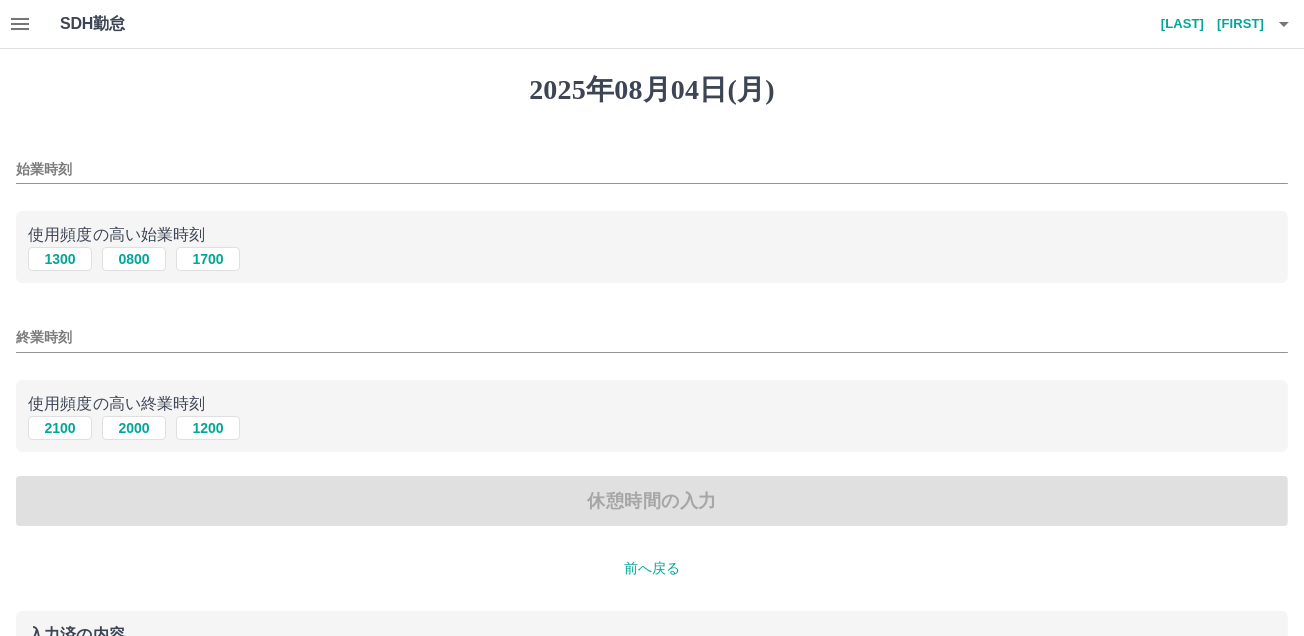 click on "始業時刻" at bounding box center (652, 169) 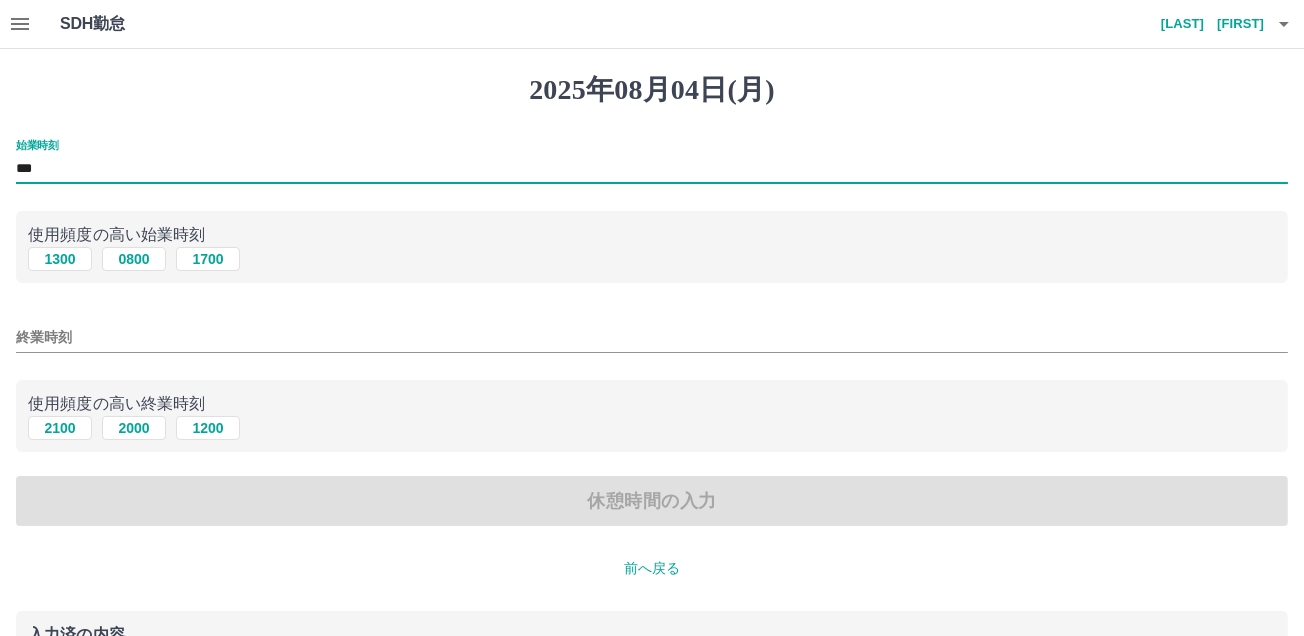 type on "***" 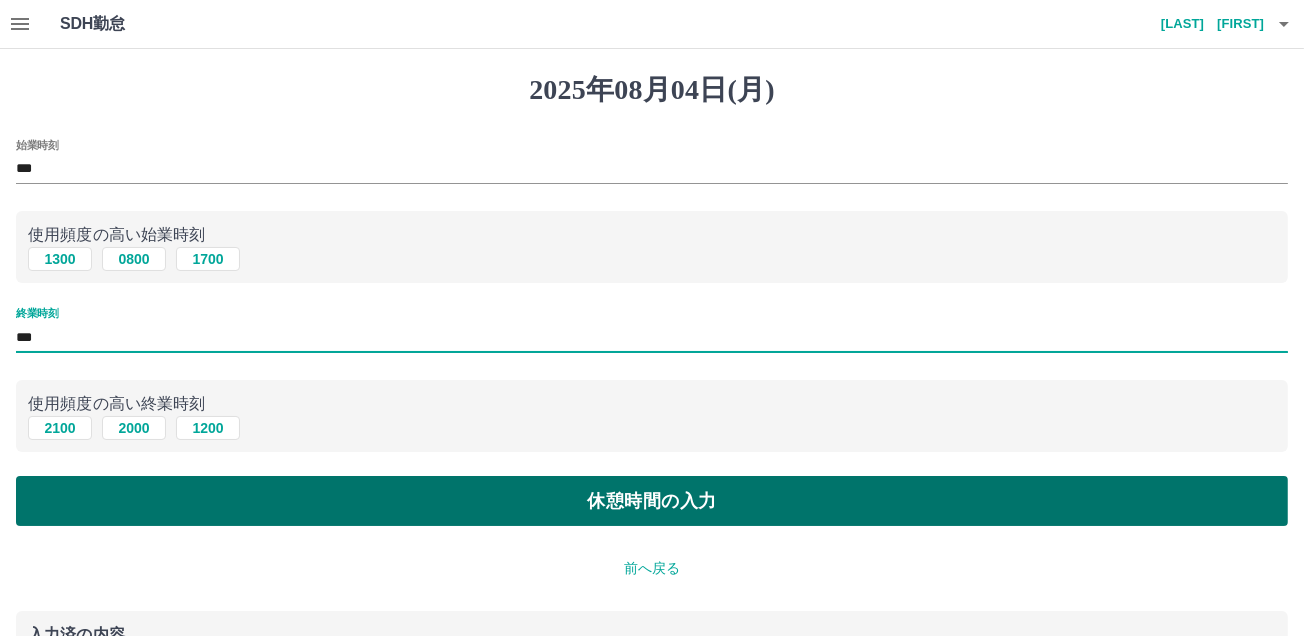 type on "***" 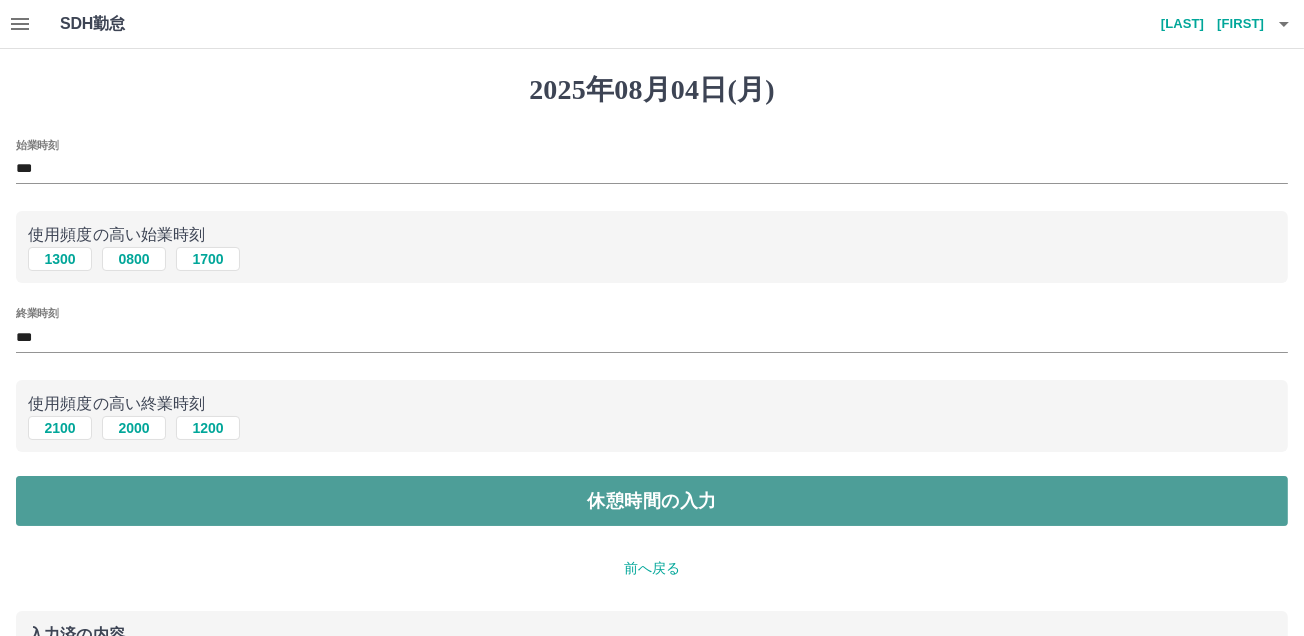 click on "休憩時間の入力" at bounding box center (652, 501) 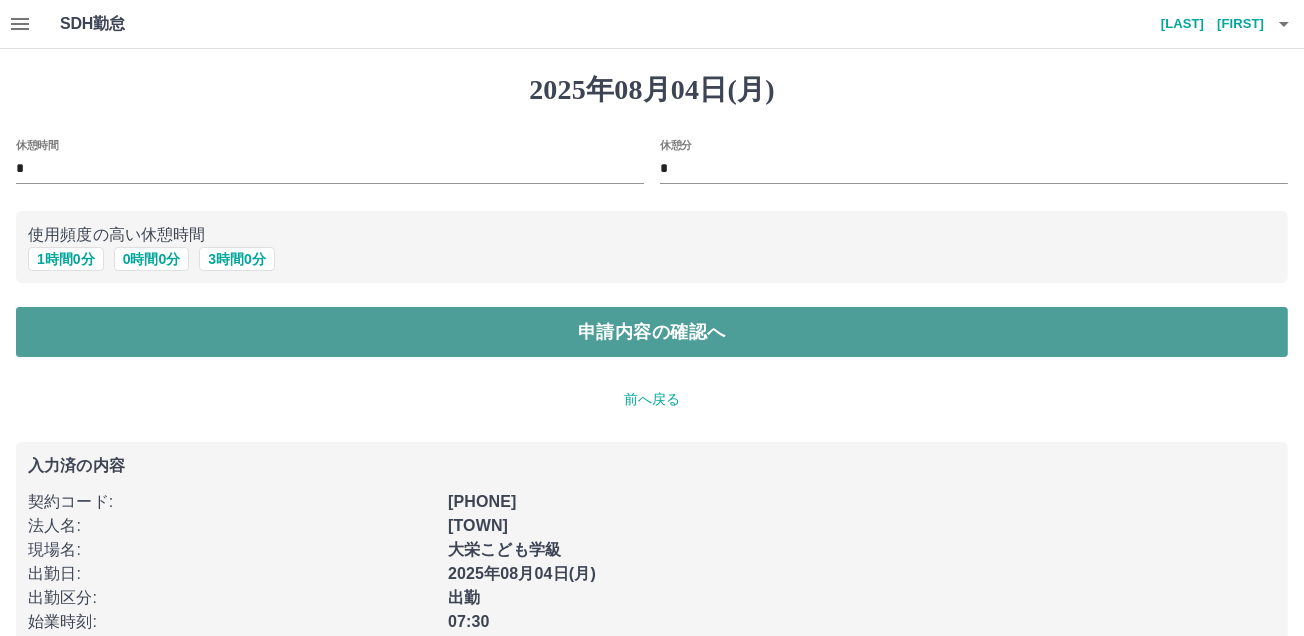 click on "申請内容の確認へ" at bounding box center [652, 332] 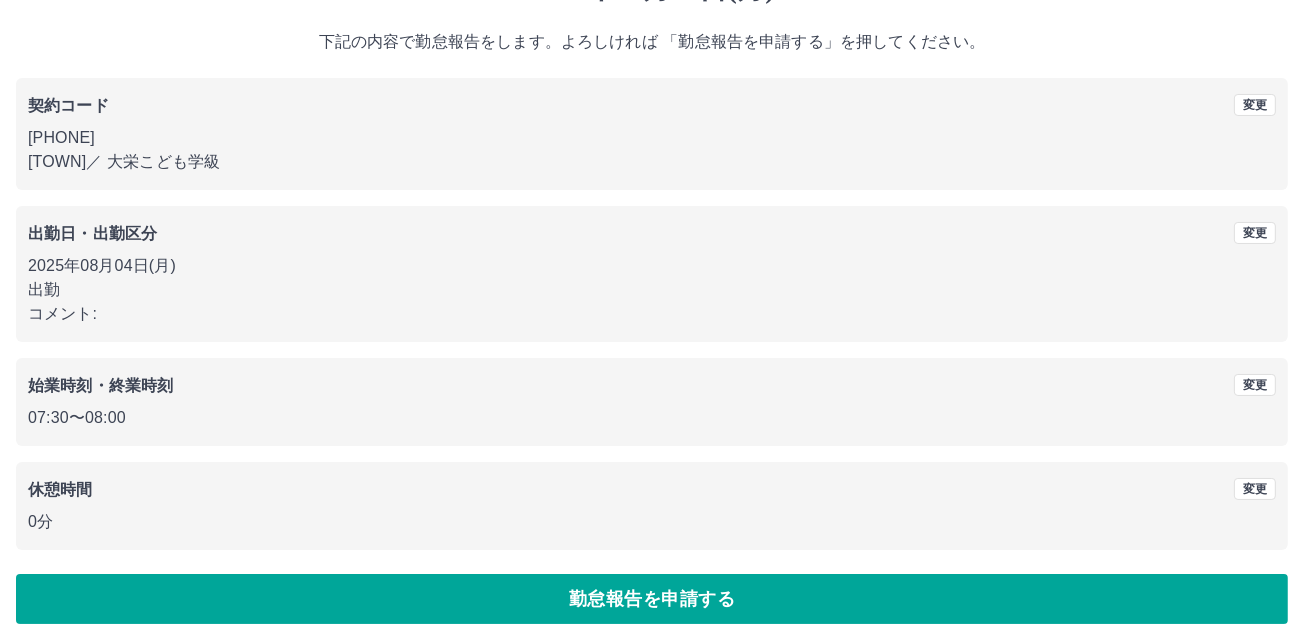 scroll, scrollTop: 111, scrollLeft: 0, axis: vertical 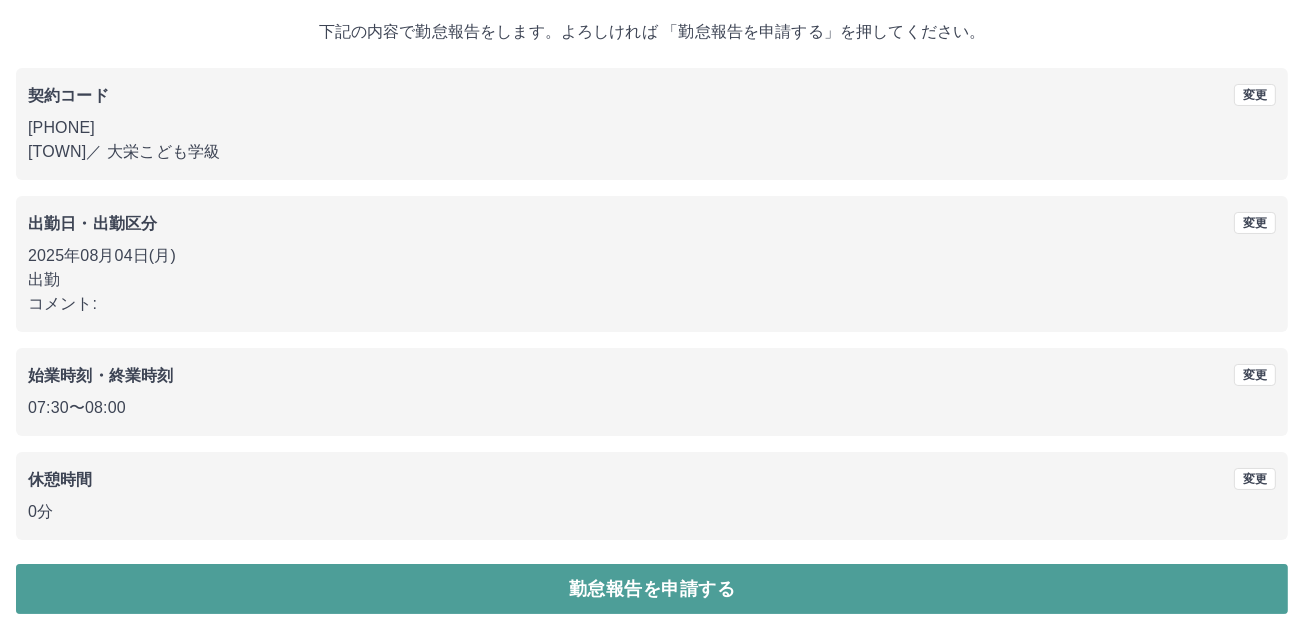 click on "勤怠報告を申請する" at bounding box center [652, 589] 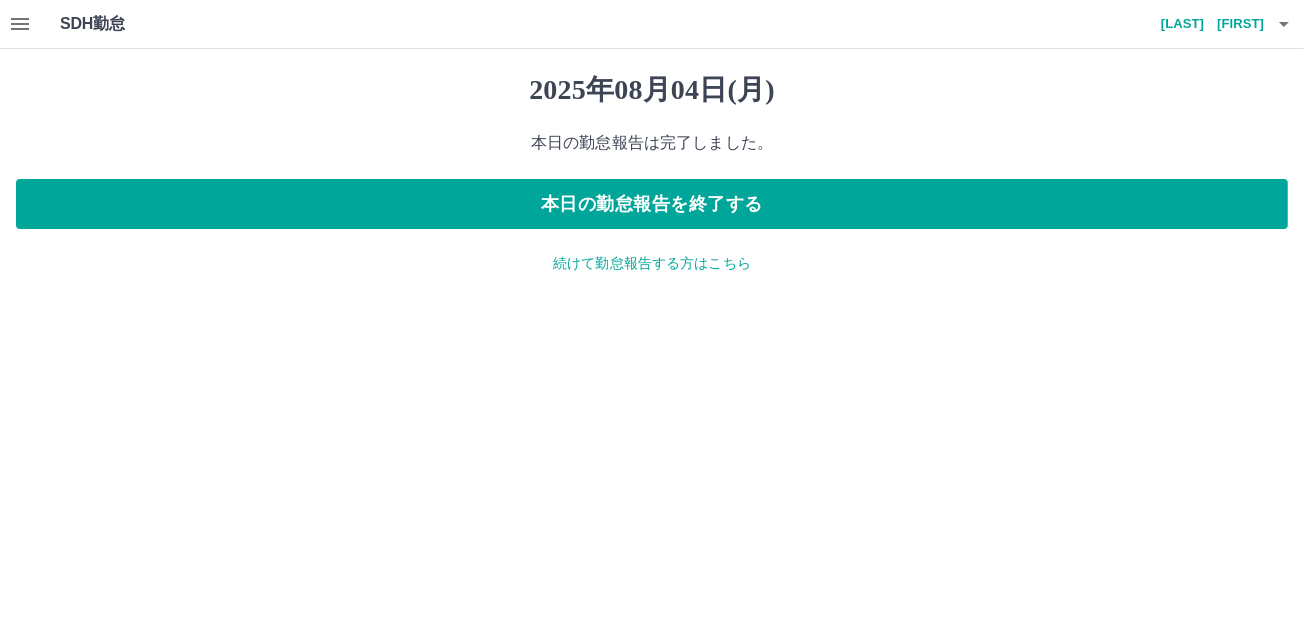 scroll, scrollTop: 0, scrollLeft: 0, axis: both 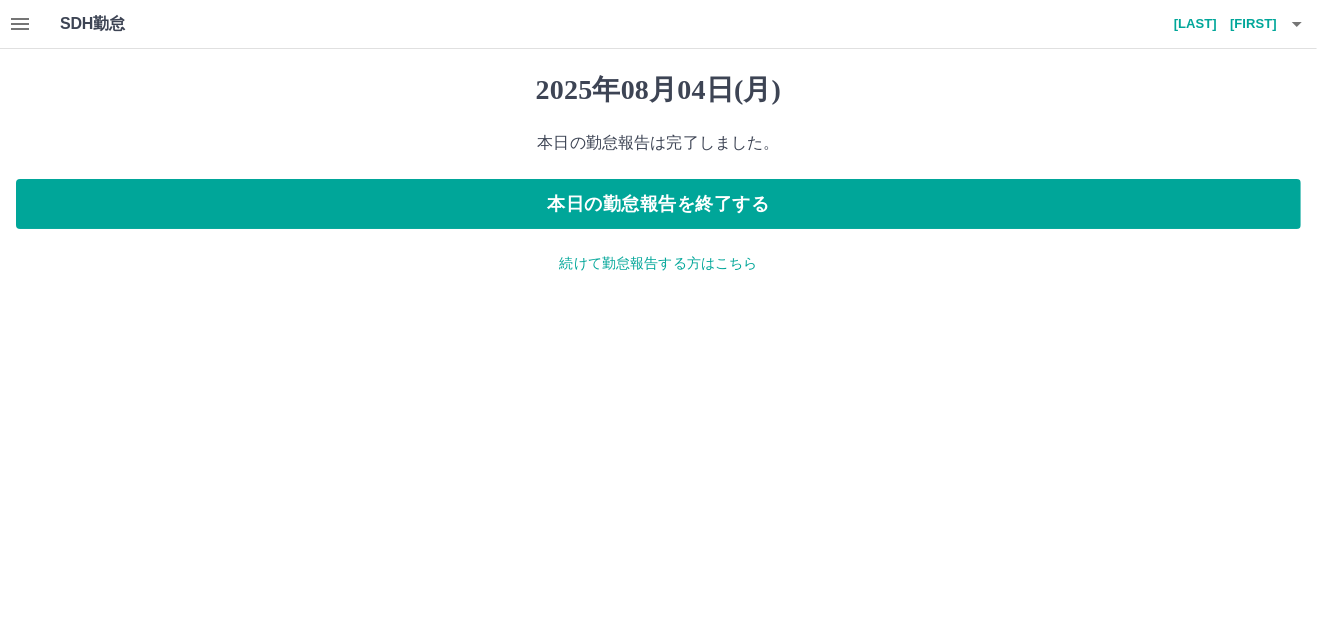 click on "続けて勤怠報告する方はこちら" at bounding box center [658, 263] 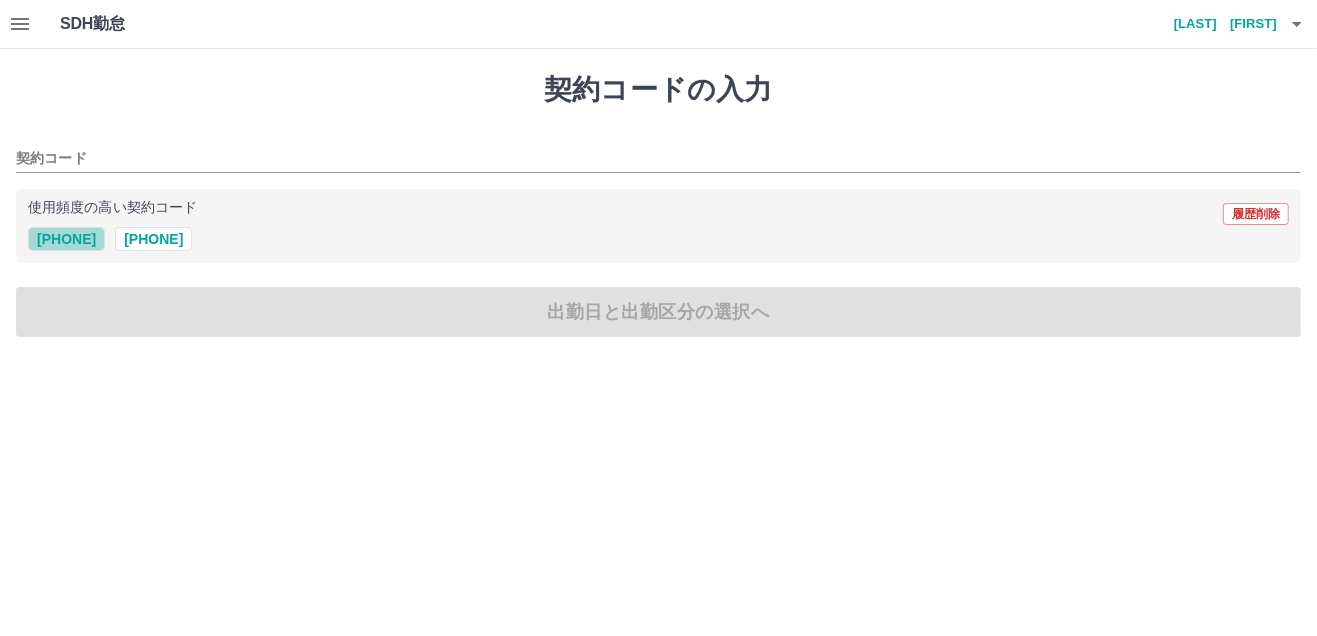 click on "[NUMBER]" at bounding box center [66, 239] 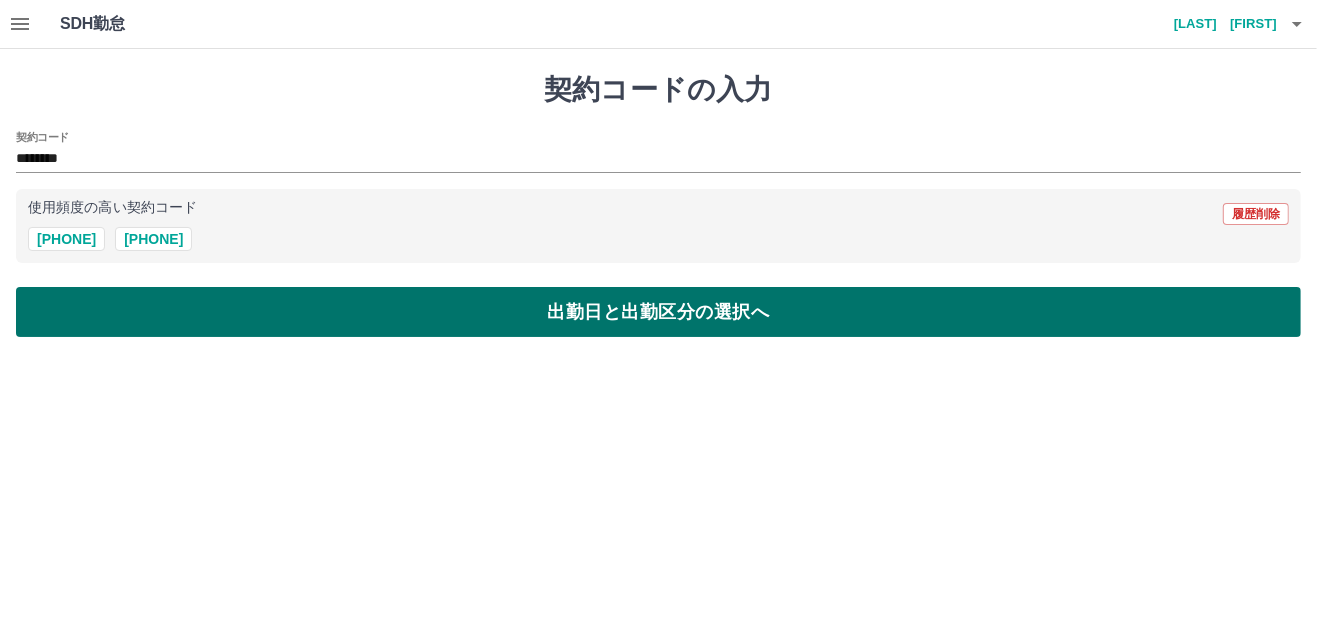 click on "出勤日と出勤区分の選択へ" at bounding box center [658, 312] 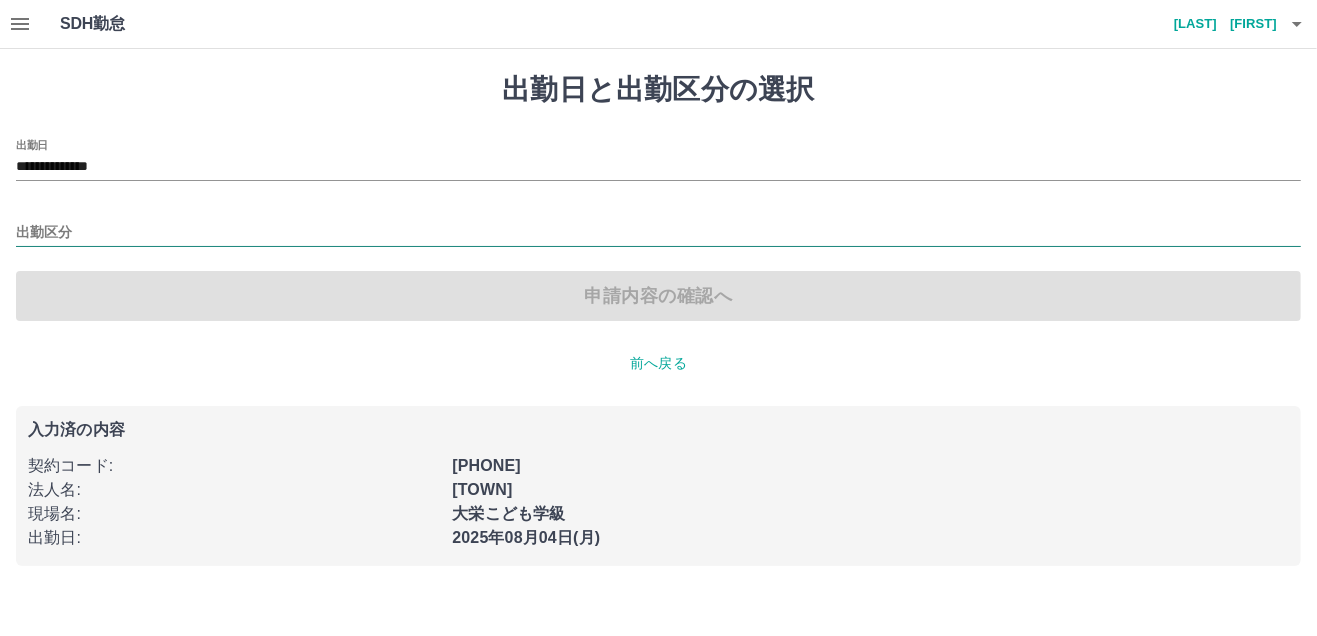click on "出勤区分" at bounding box center (658, 233) 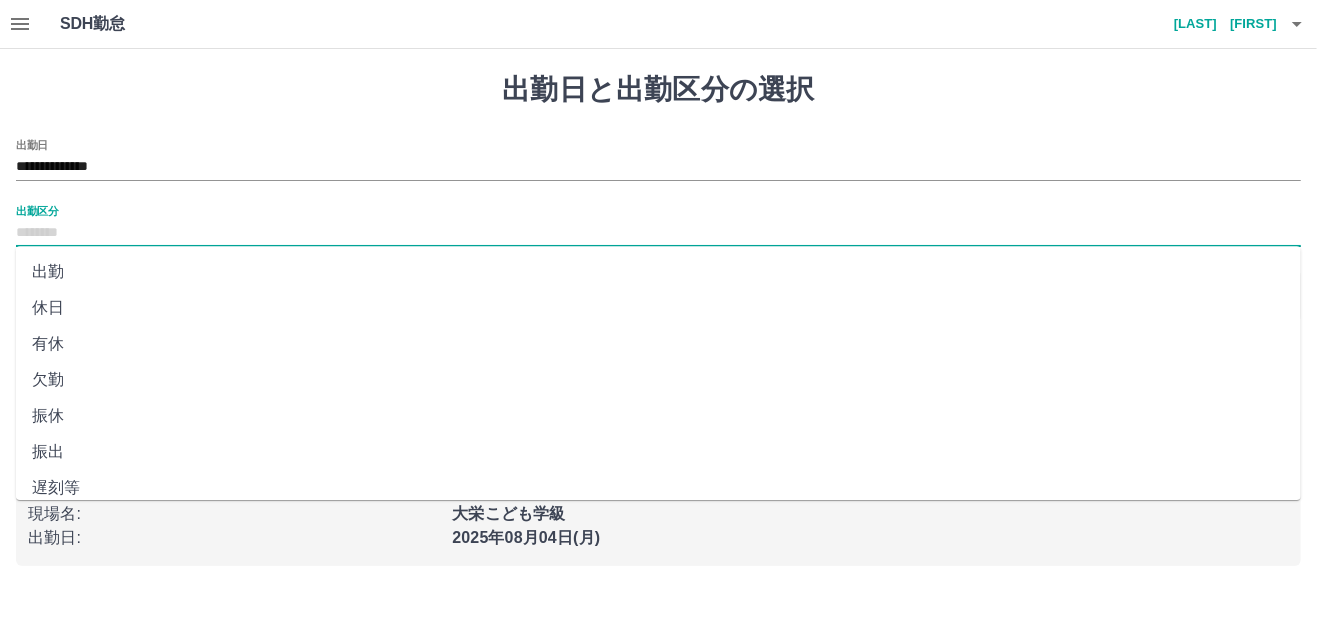 click on "出勤" at bounding box center [658, 272] 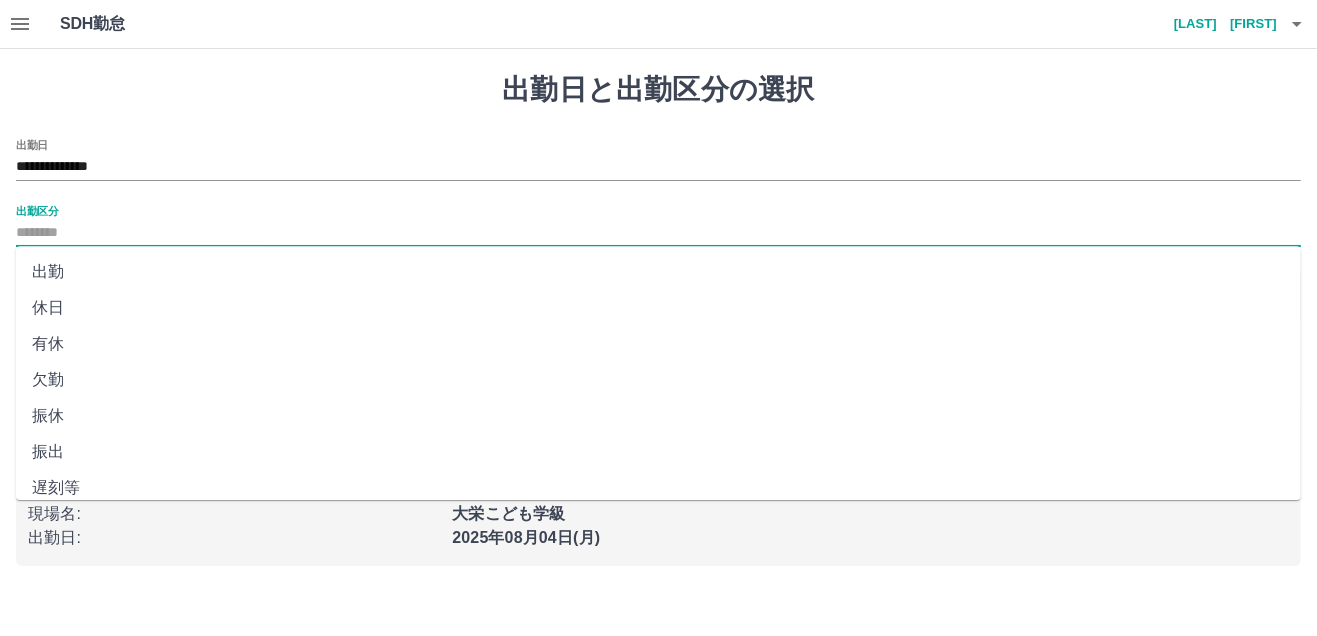 type on "**" 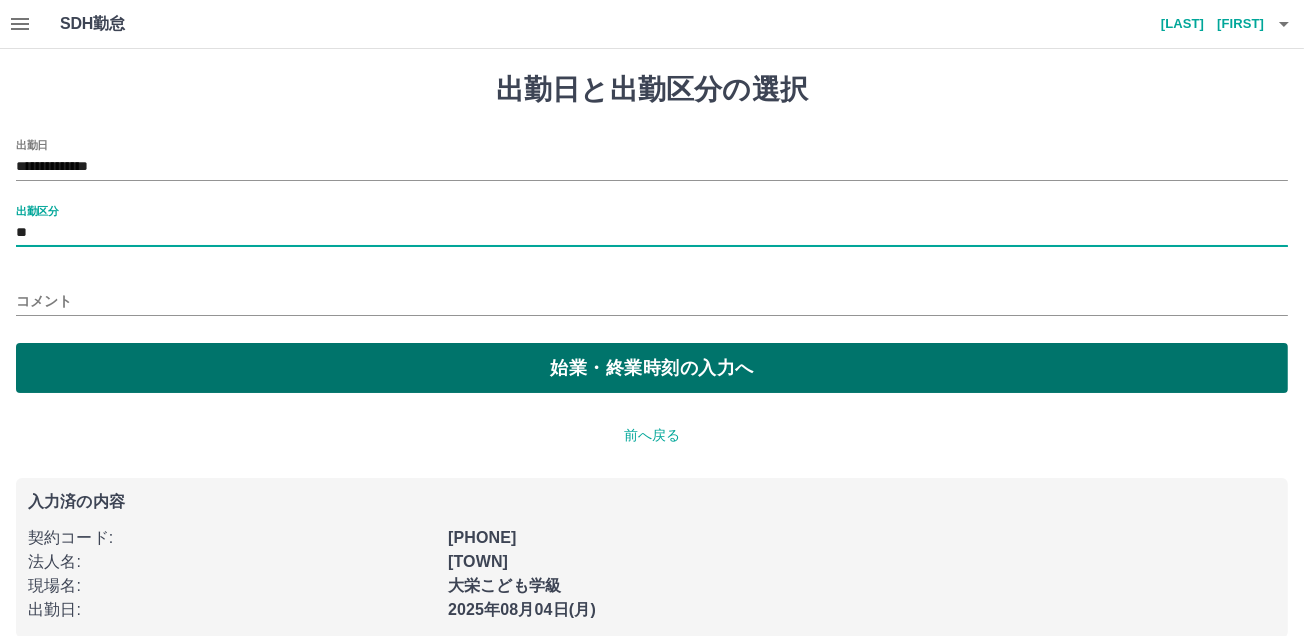 click on "始業・終業時刻の入力へ" at bounding box center (652, 368) 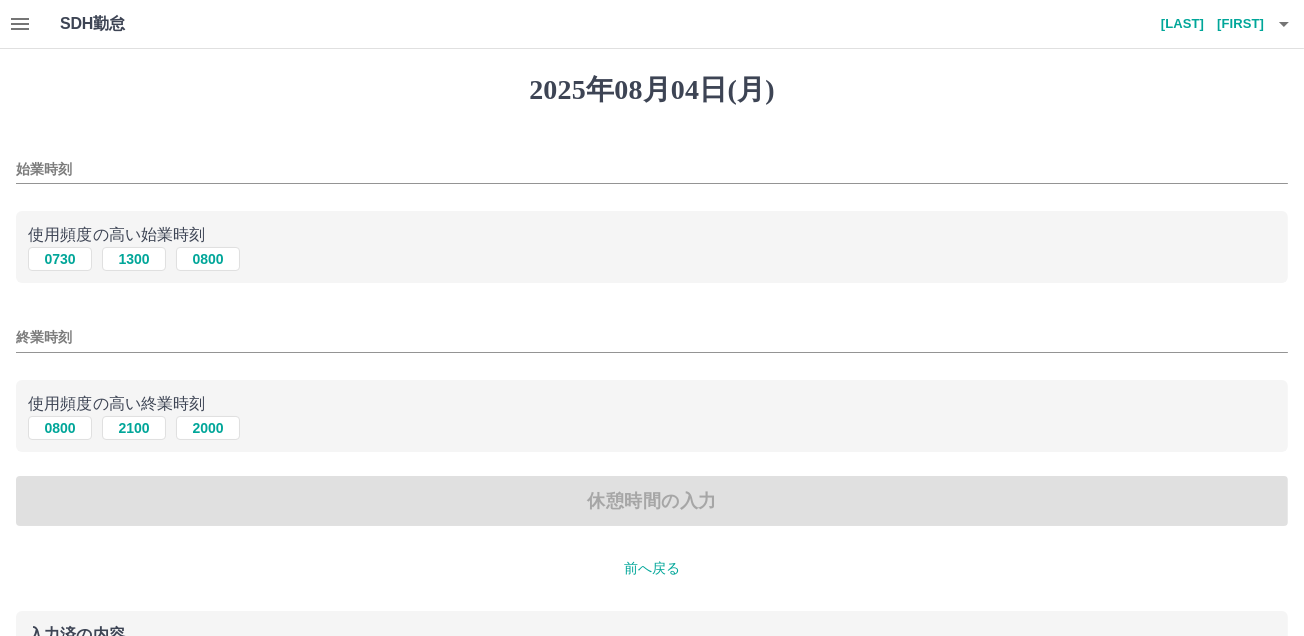 click on "始業時刻" at bounding box center [652, 169] 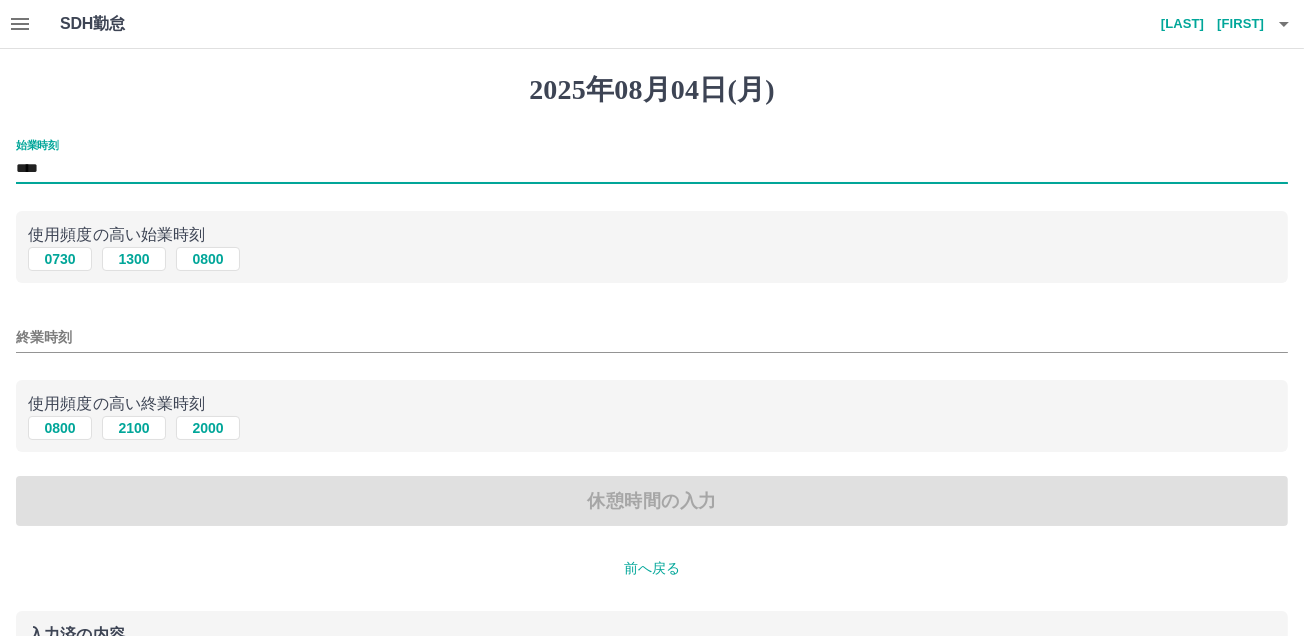 type on "****" 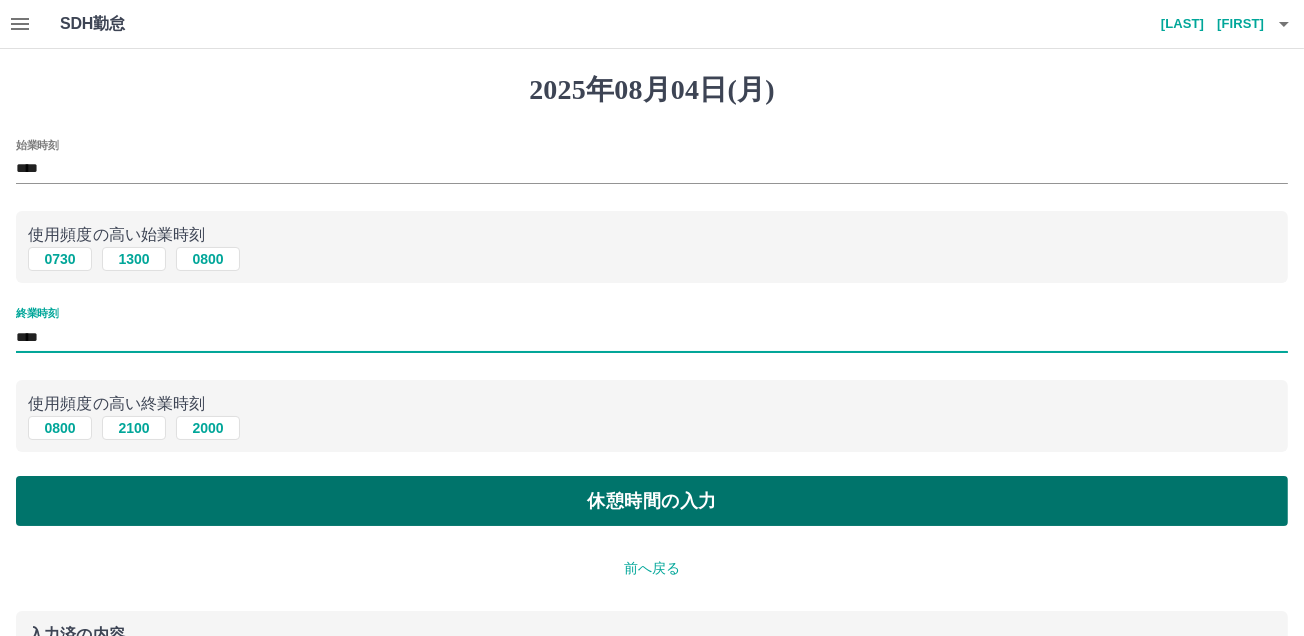 type on "****" 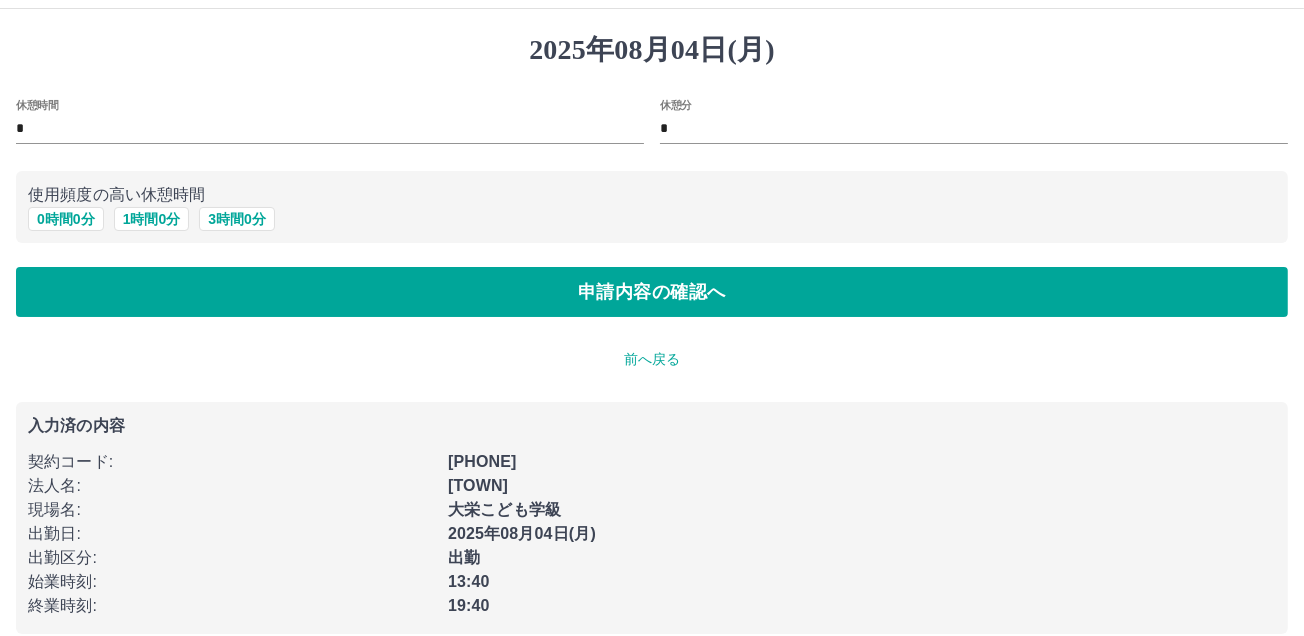scroll, scrollTop: 62, scrollLeft: 0, axis: vertical 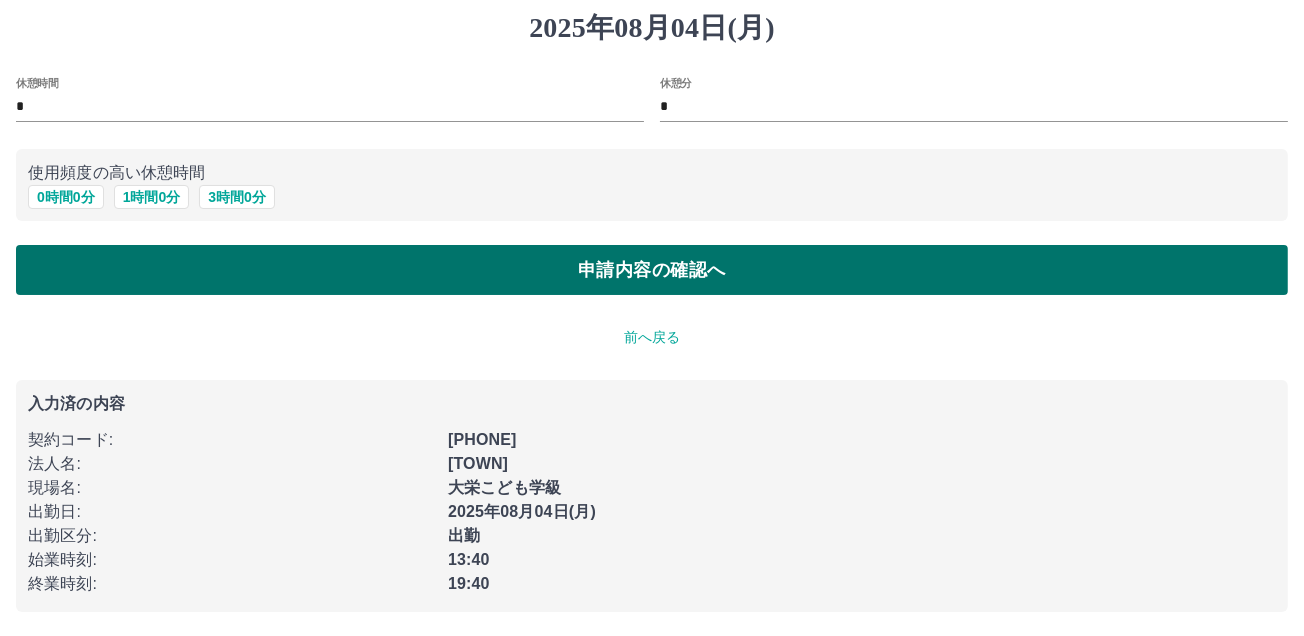 click on "申請内容の確認へ" at bounding box center (652, 270) 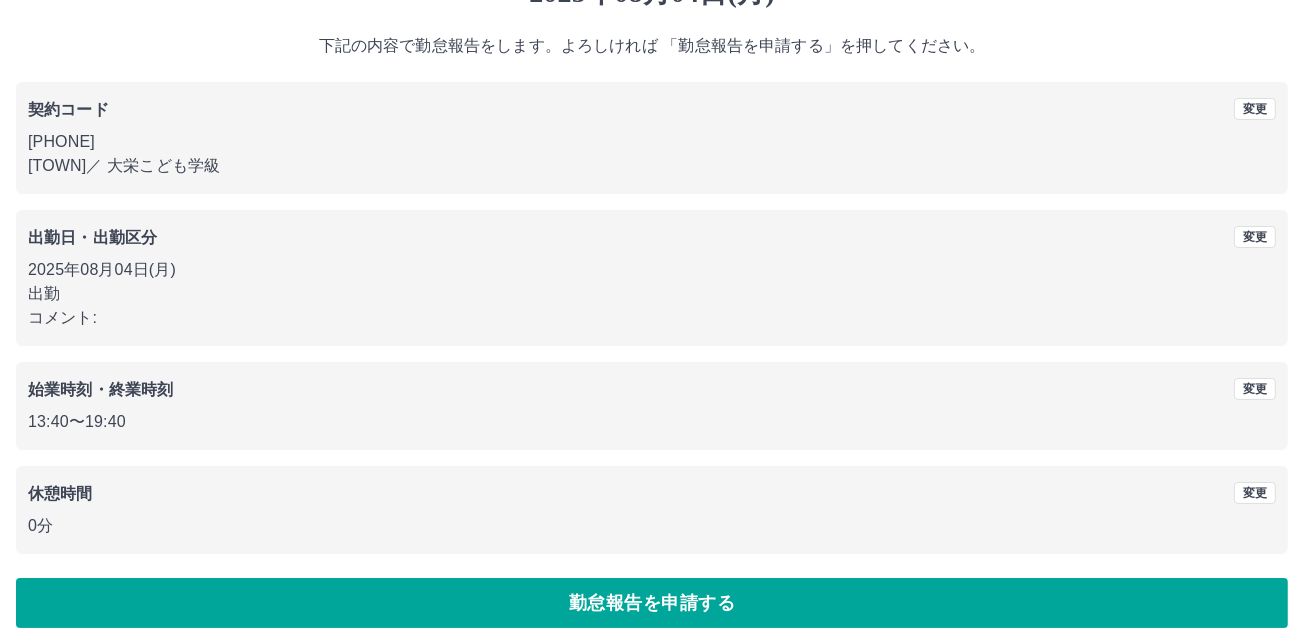 scroll, scrollTop: 111, scrollLeft: 0, axis: vertical 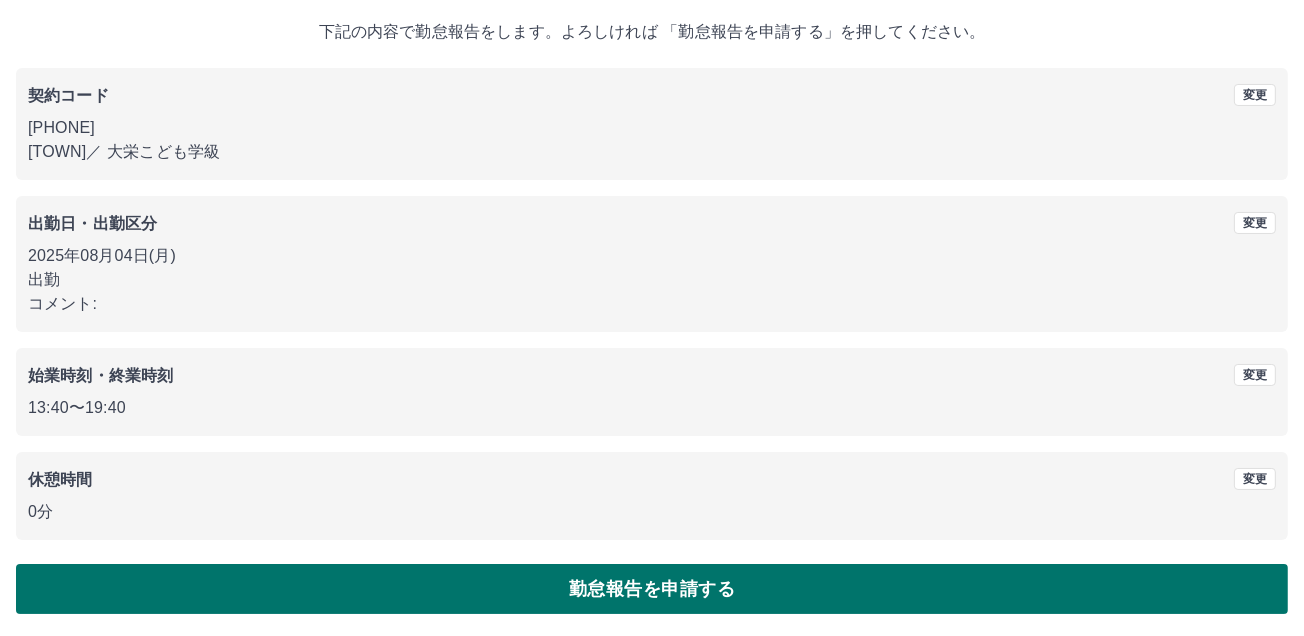 click on "勤怠報告を申請する" at bounding box center [652, 589] 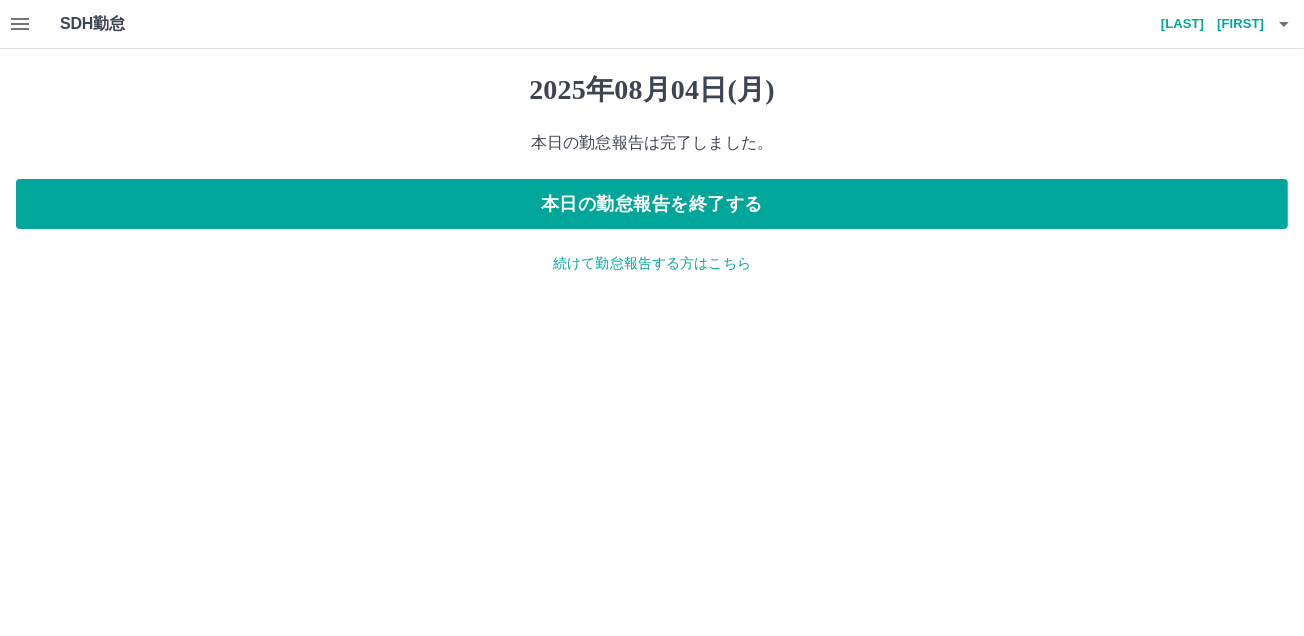 scroll, scrollTop: 0, scrollLeft: 0, axis: both 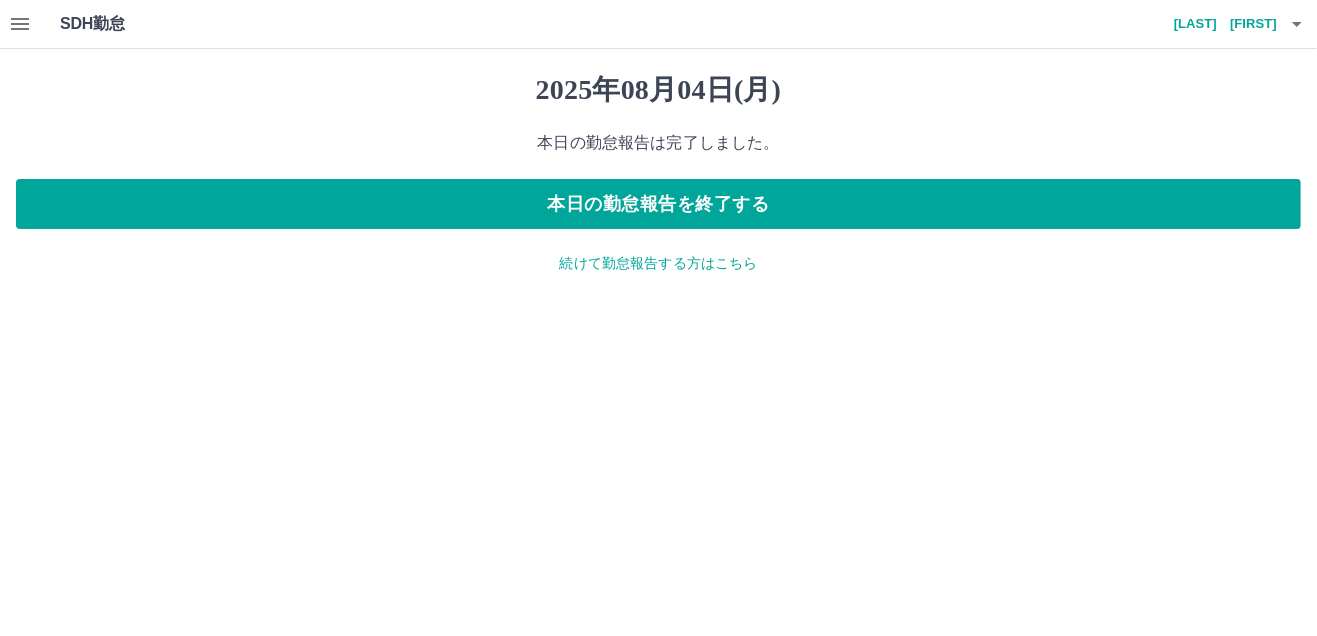 click on "続けて勤怠報告する方はこちら" at bounding box center [658, 263] 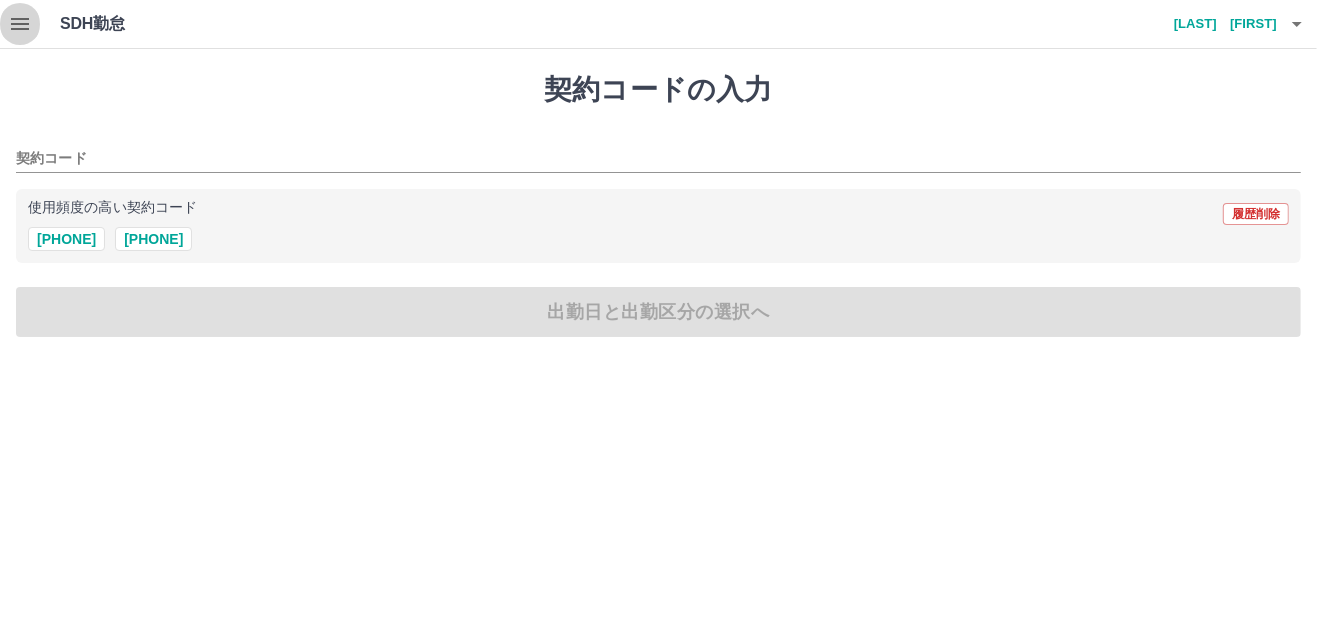 click at bounding box center [20, 24] 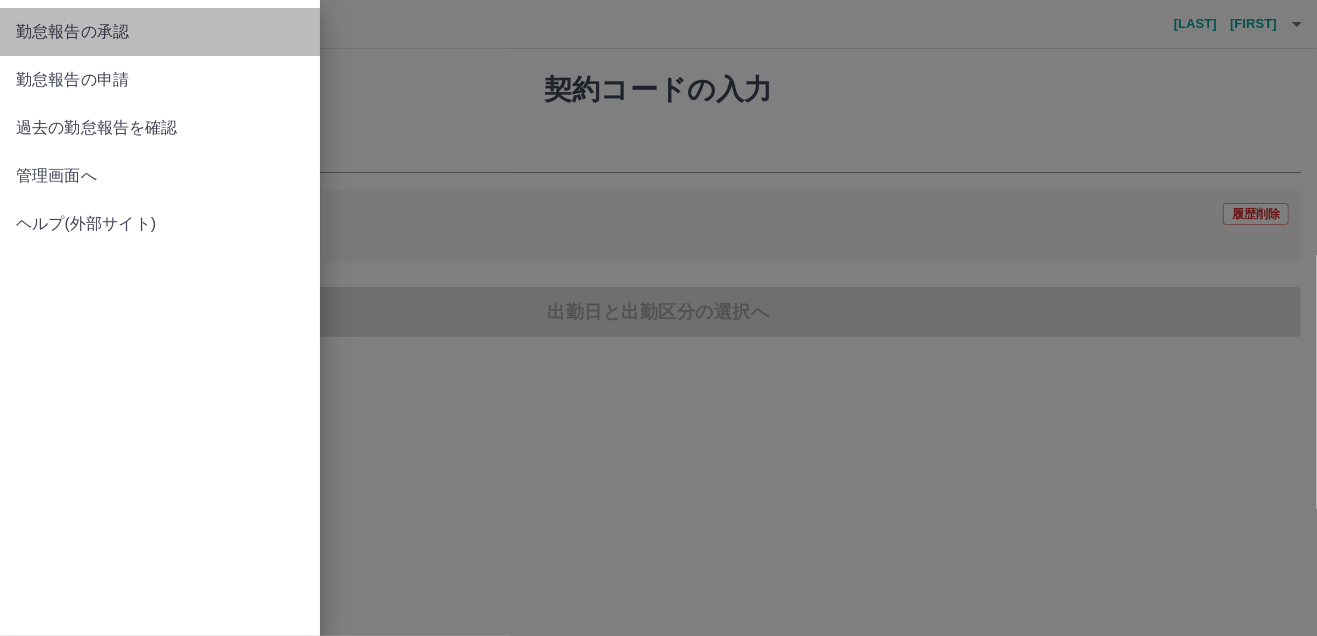 click on "勤怠報告の承認" at bounding box center (160, 32) 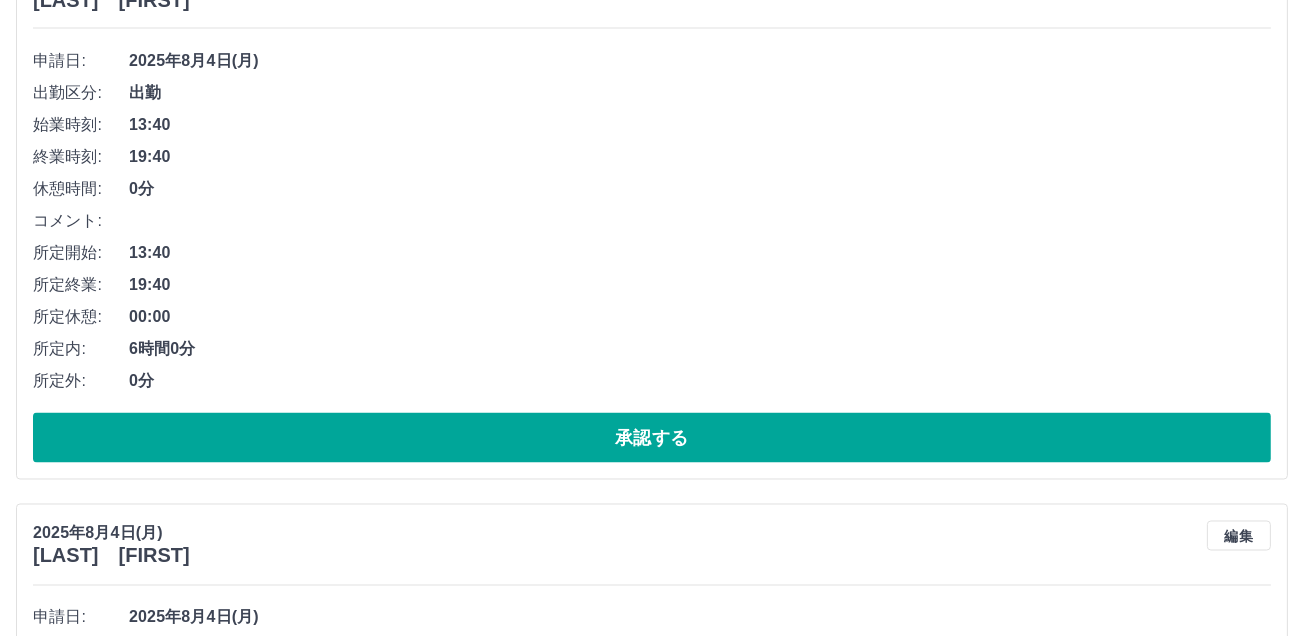 scroll, scrollTop: 4224, scrollLeft: 0, axis: vertical 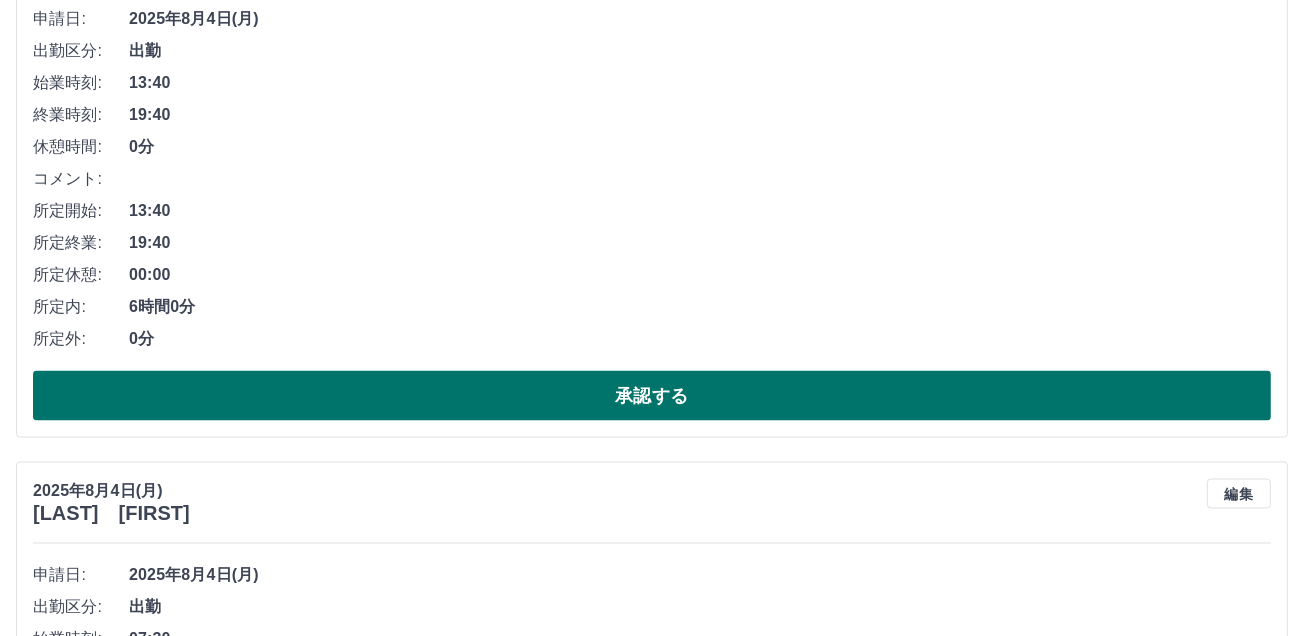 click on "承認する" at bounding box center [652, 396] 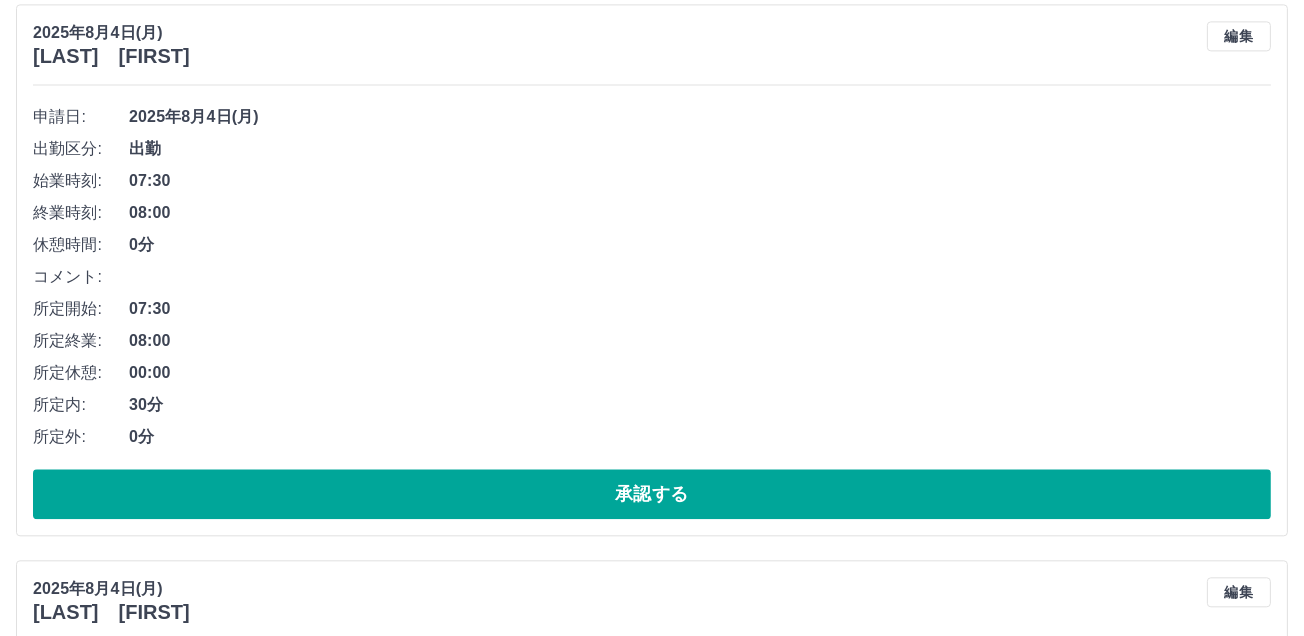 scroll, scrollTop: 5824, scrollLeft: 0, axis: vertical 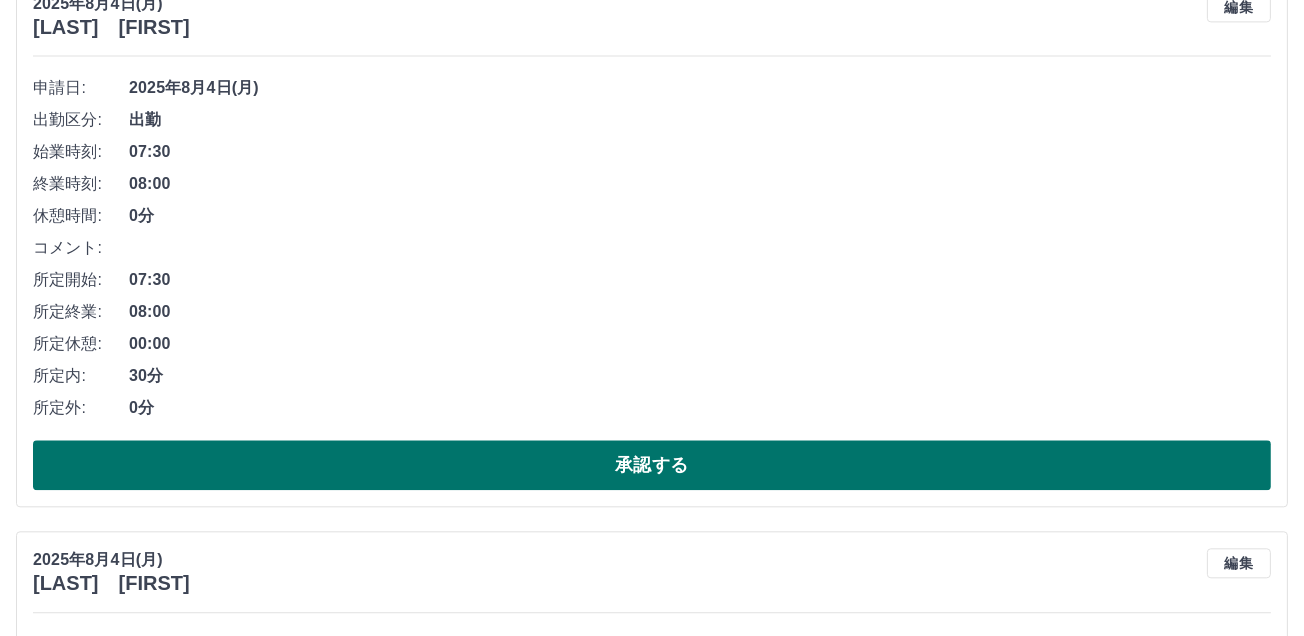 click on "承認する" at bounding box center [652, 465] 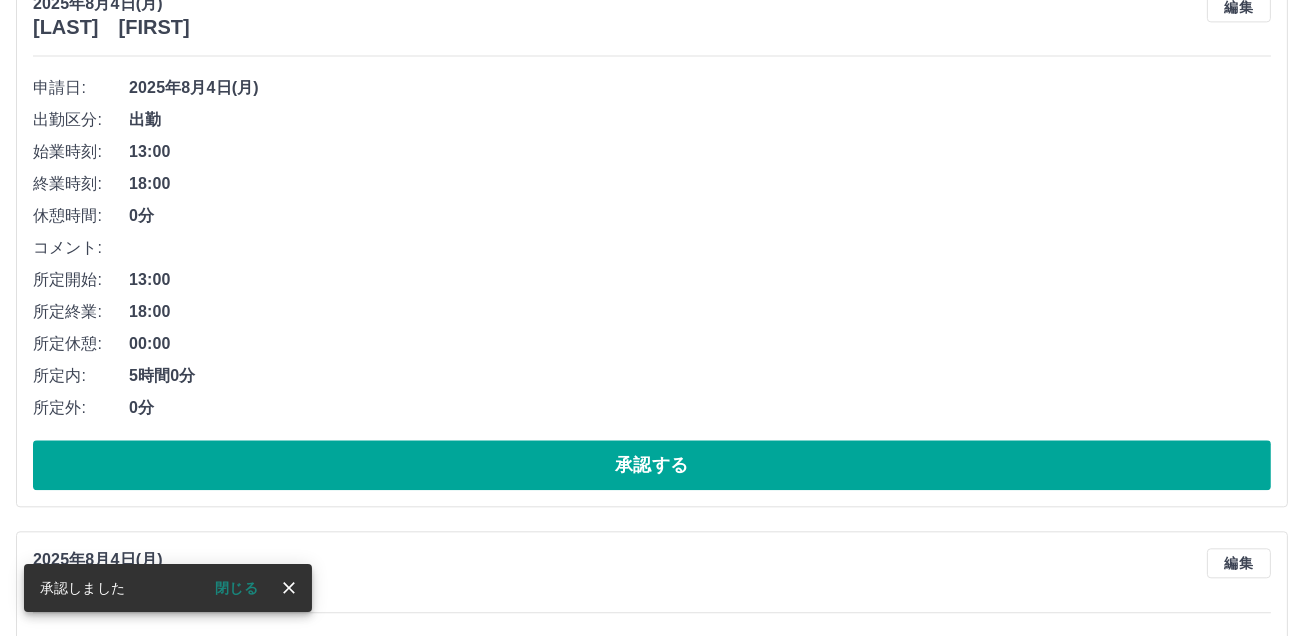 scroll, scrollTop: 5268, scrollLeft: 0, axis: vertical 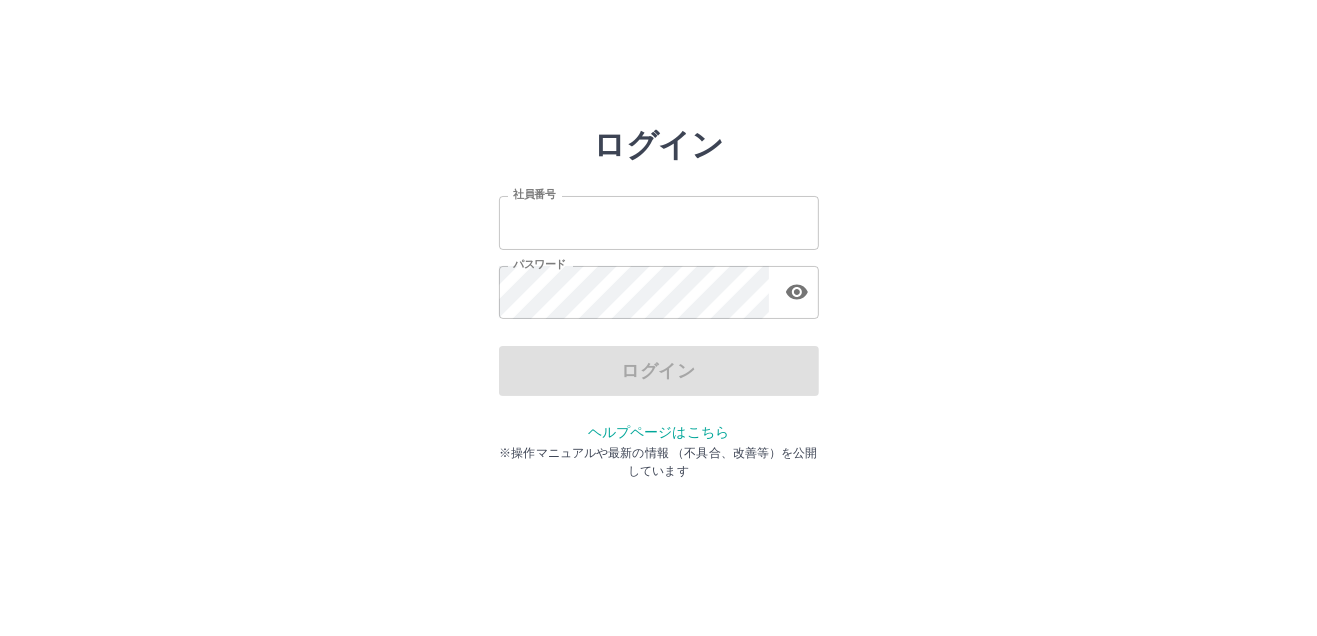 type on "*******" 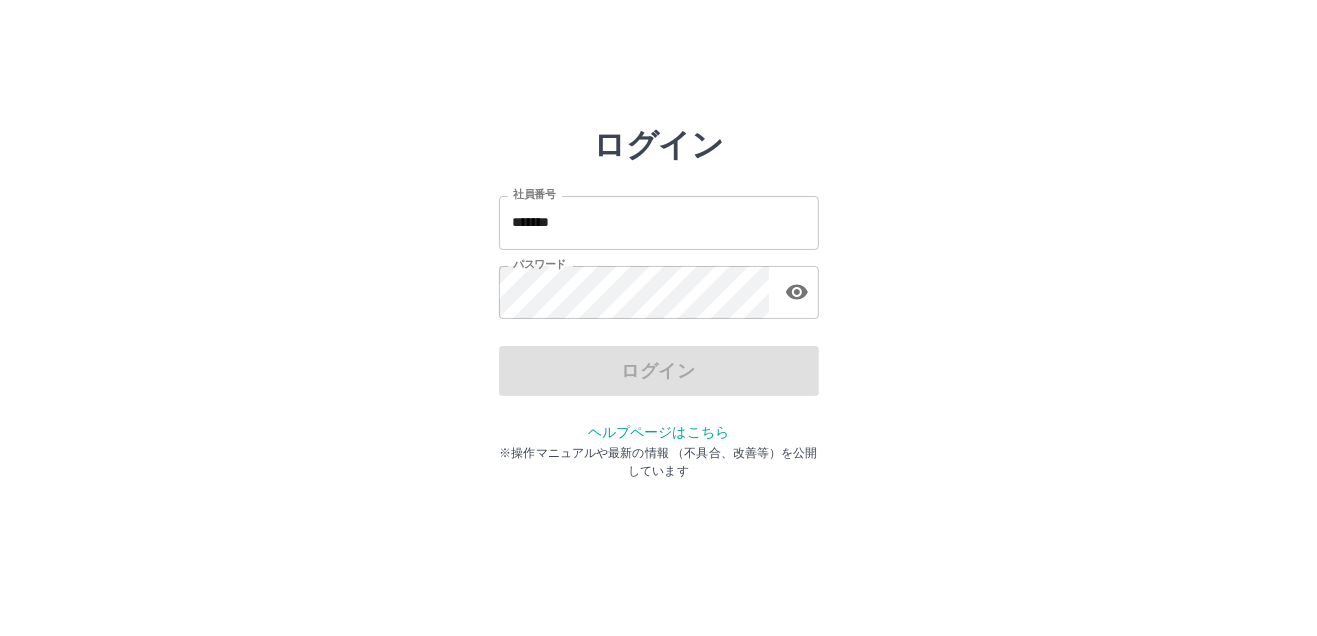 click on "ログイン" at bounding box center (659, 371) 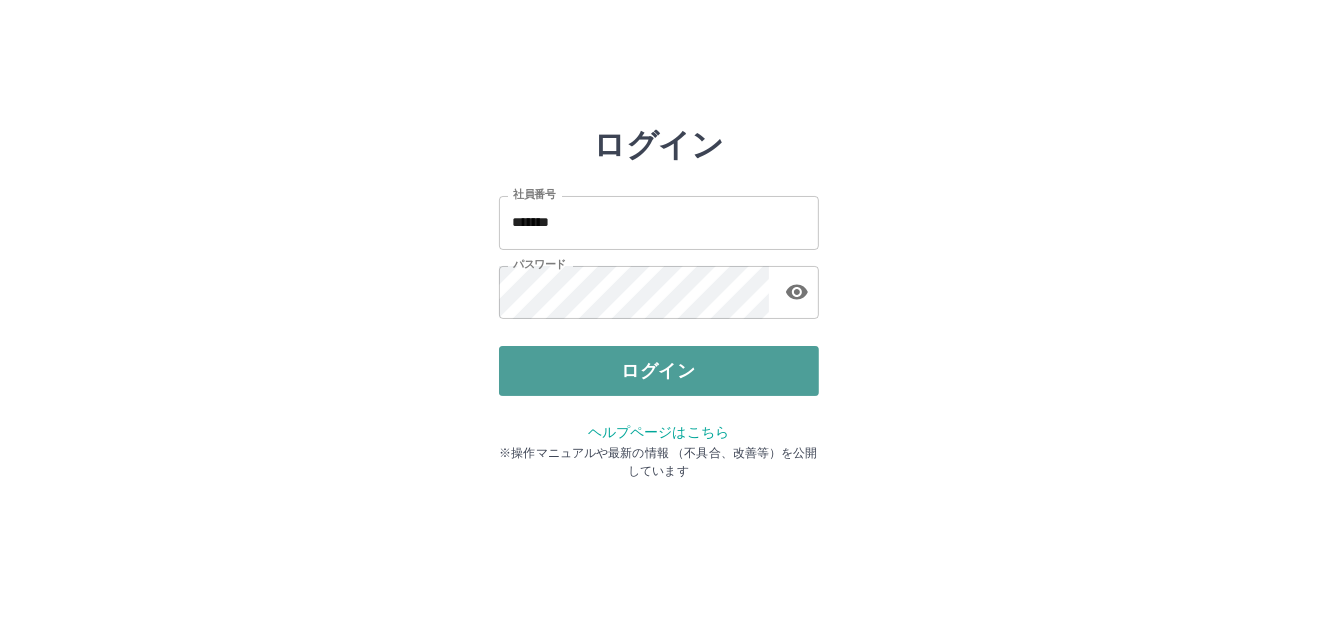 click on "ログイン" at bounding box center (659, 371) 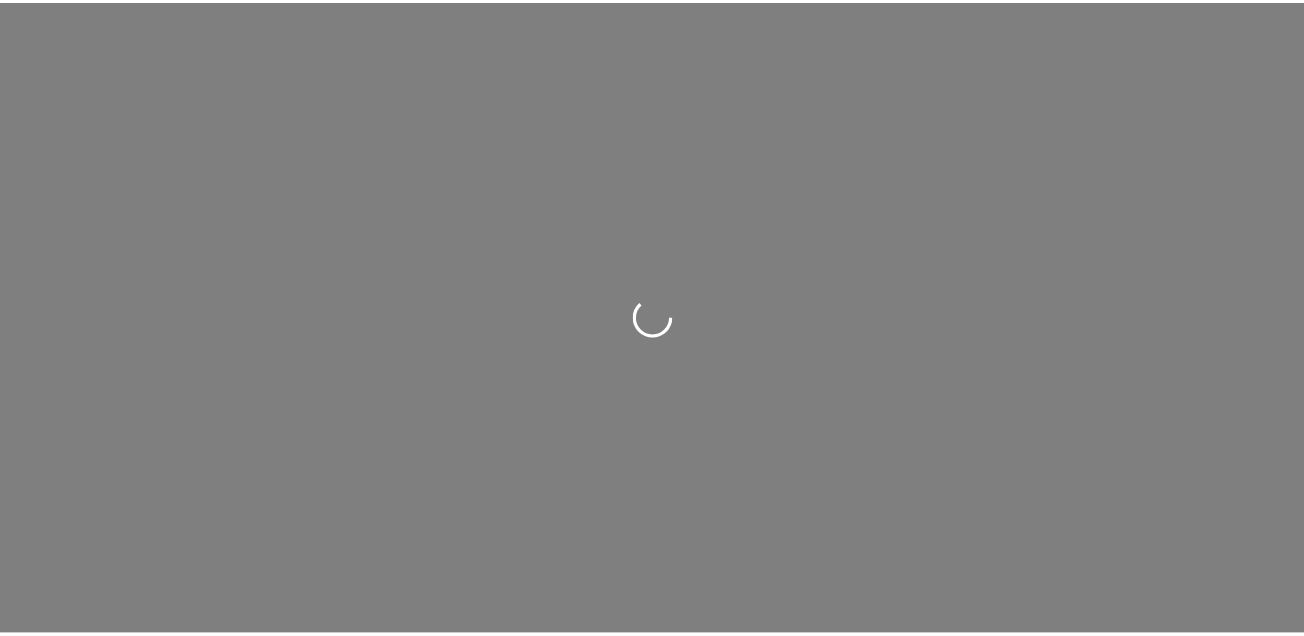 scroll, scrollTop: 0, scrollLeft: 0, axis: both 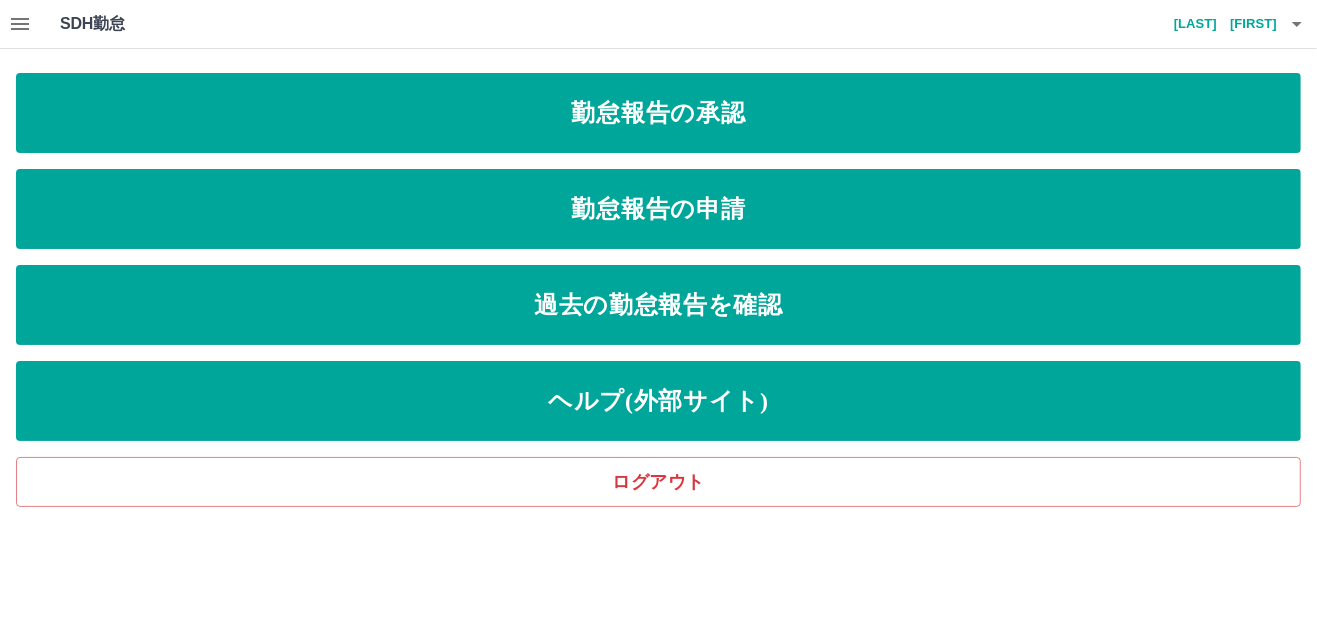 click 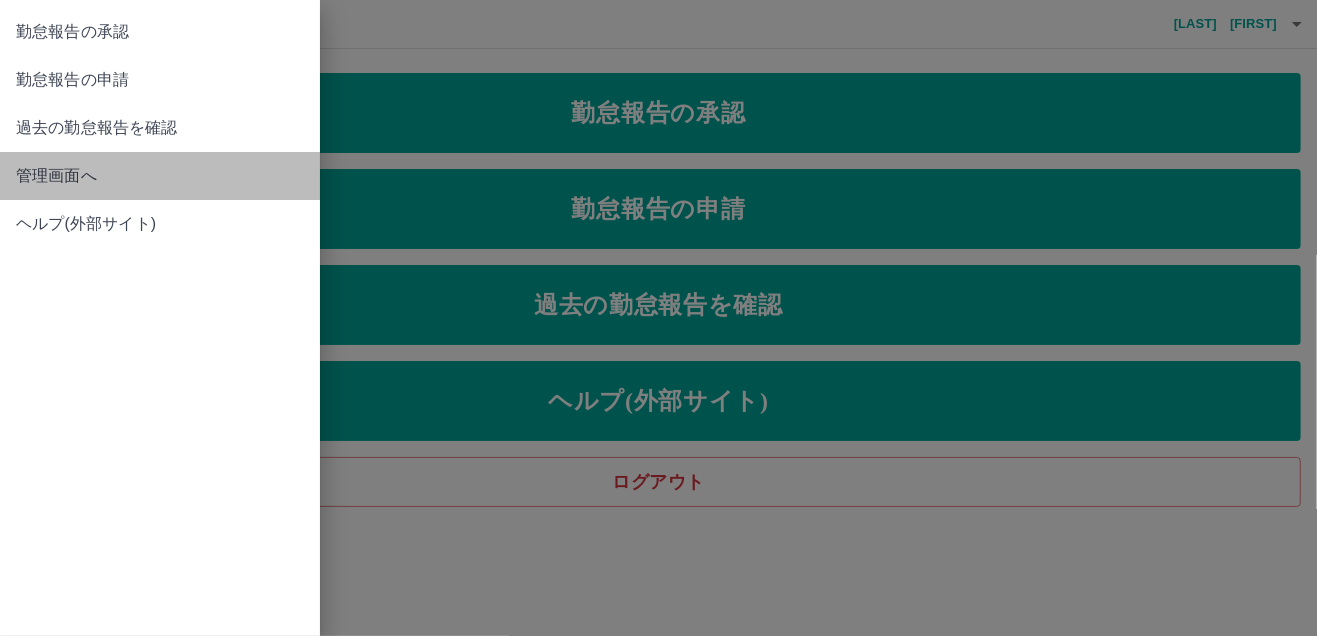 click on "管理画面へ" at bounding box center (160, 176) 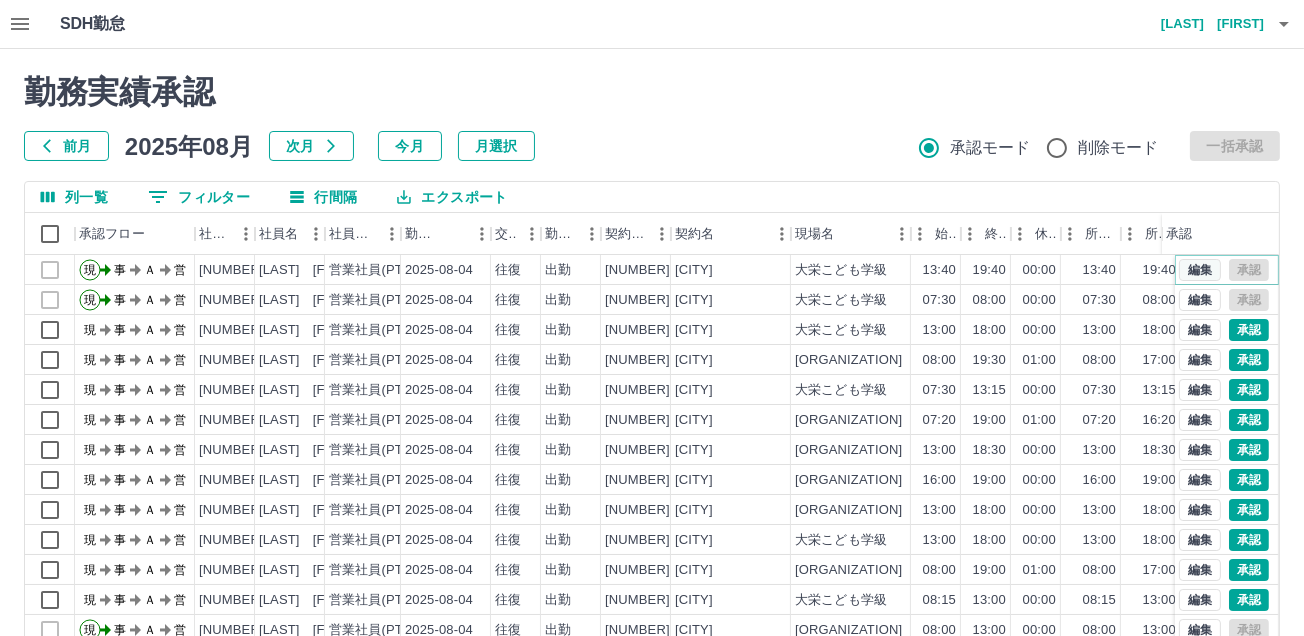 click on "編集" at bounding box center (1200, 270) 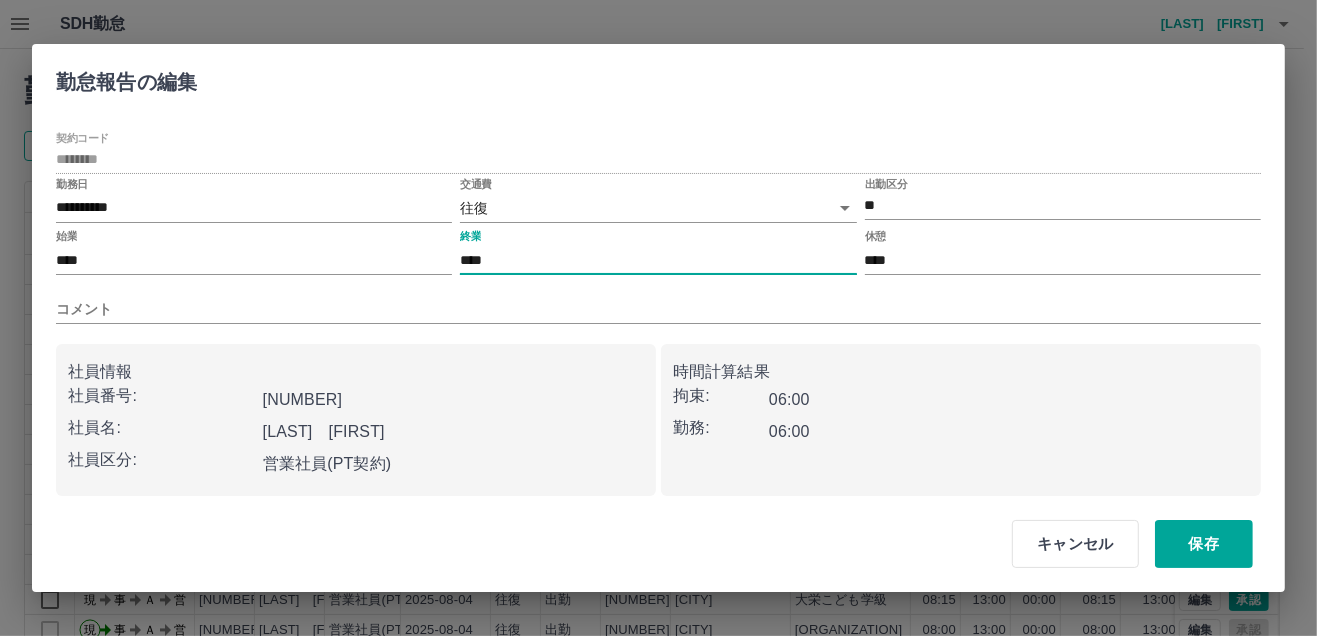 drag, startPoint x: 504, startPoint y: 261, endPoint x: 480, endPoint y: 263, distance: 24.083189 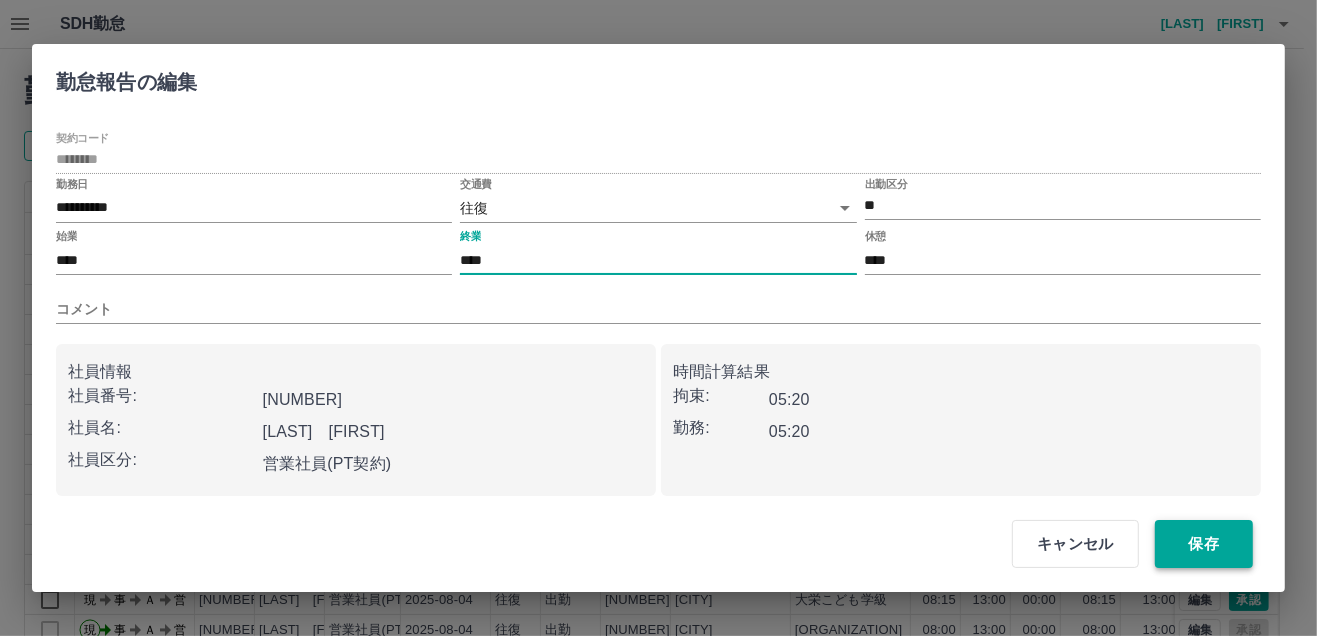 type on "****" 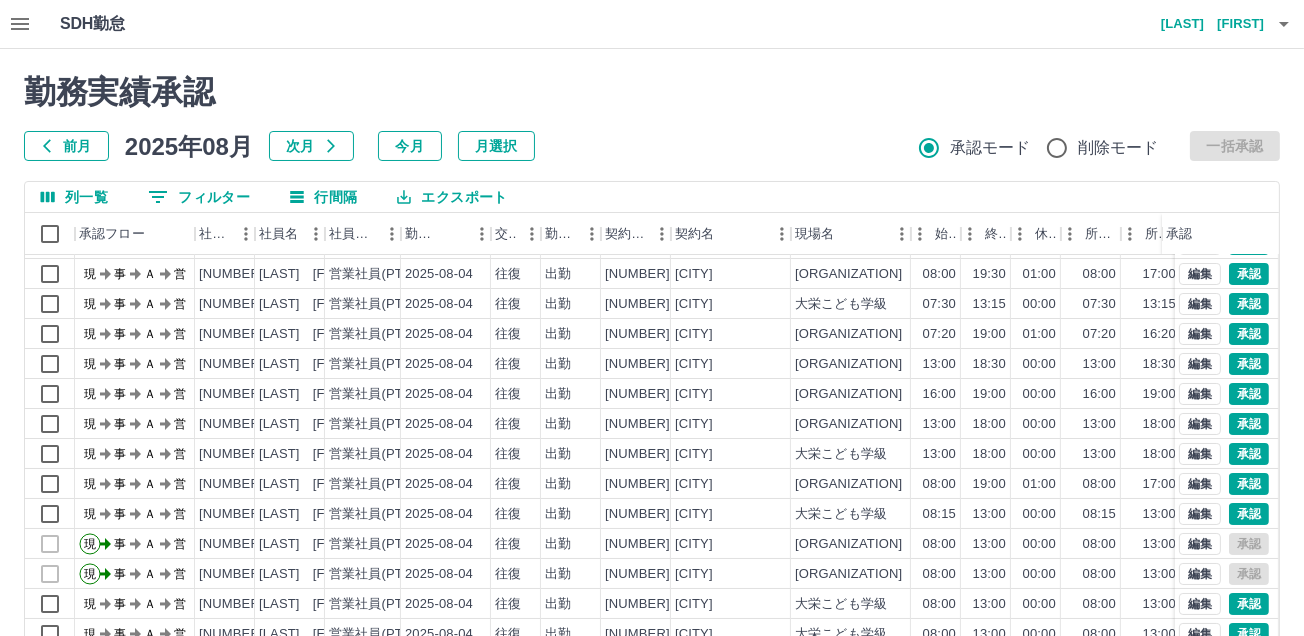 scroll, scrollTop: 0, scrollLeft: 0, axis: both 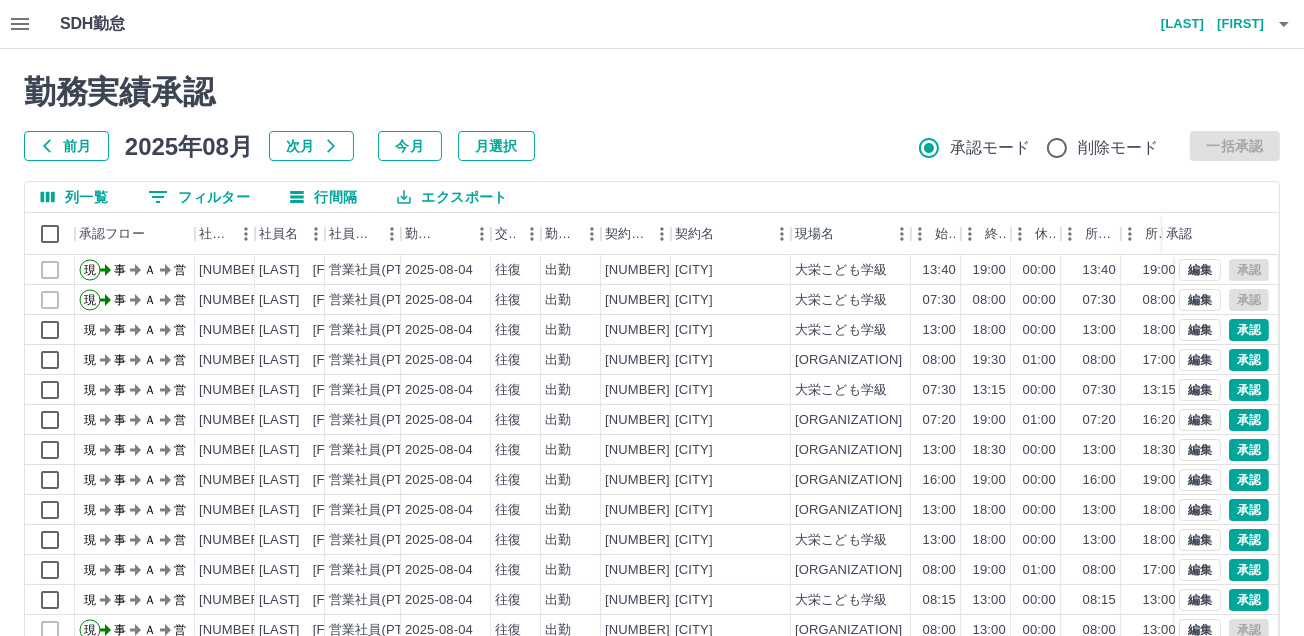 click on "勤務実績承認" at bounding box center [652, 92] 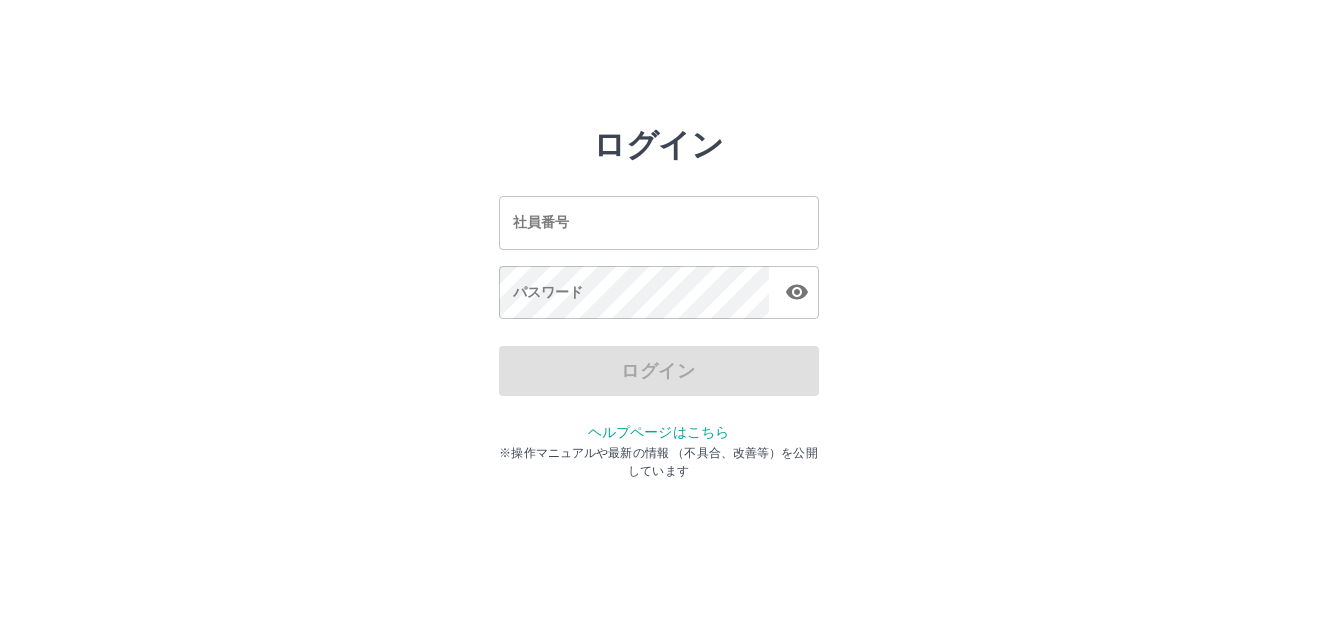 scroll, scrollTop: 0, scrollLeft: 0, axis: both 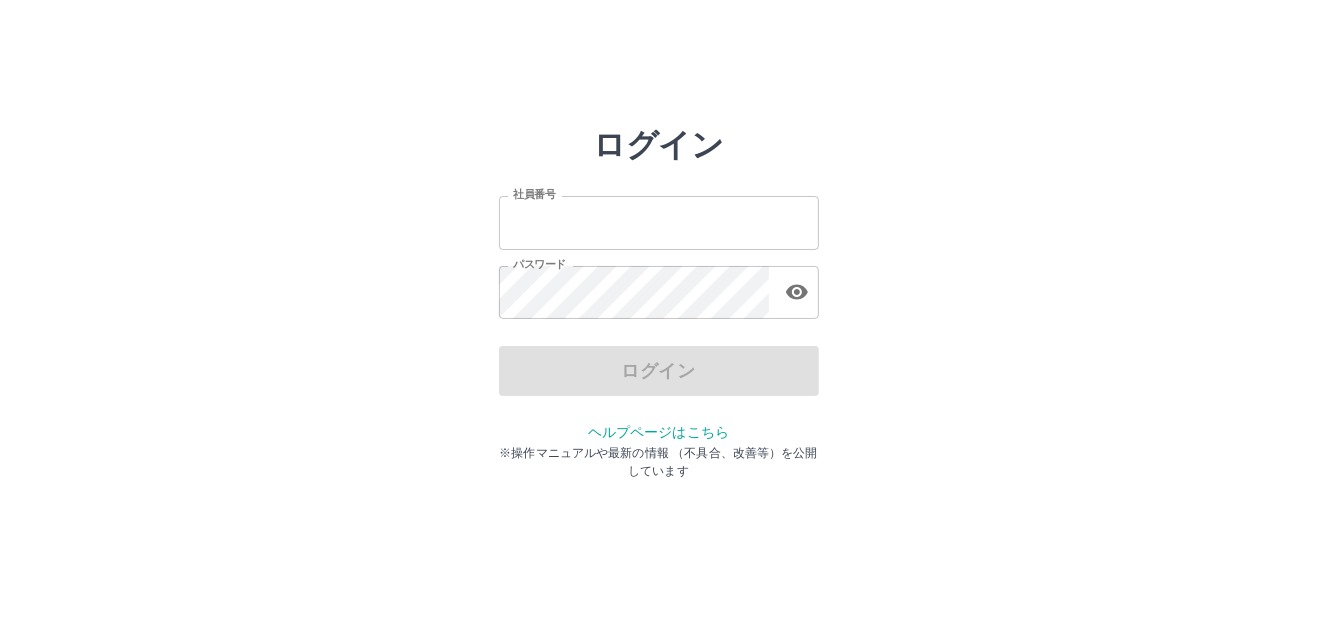 type on "*******" 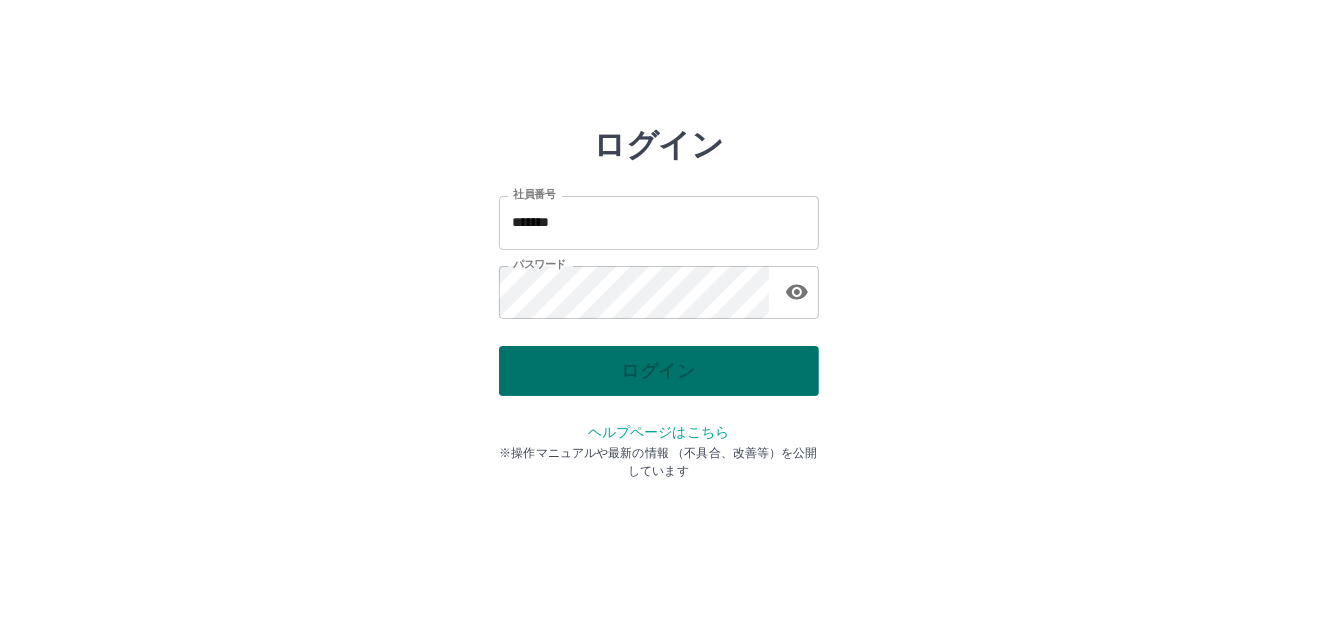 click on "ログイン" at bounding box center (659, 371) 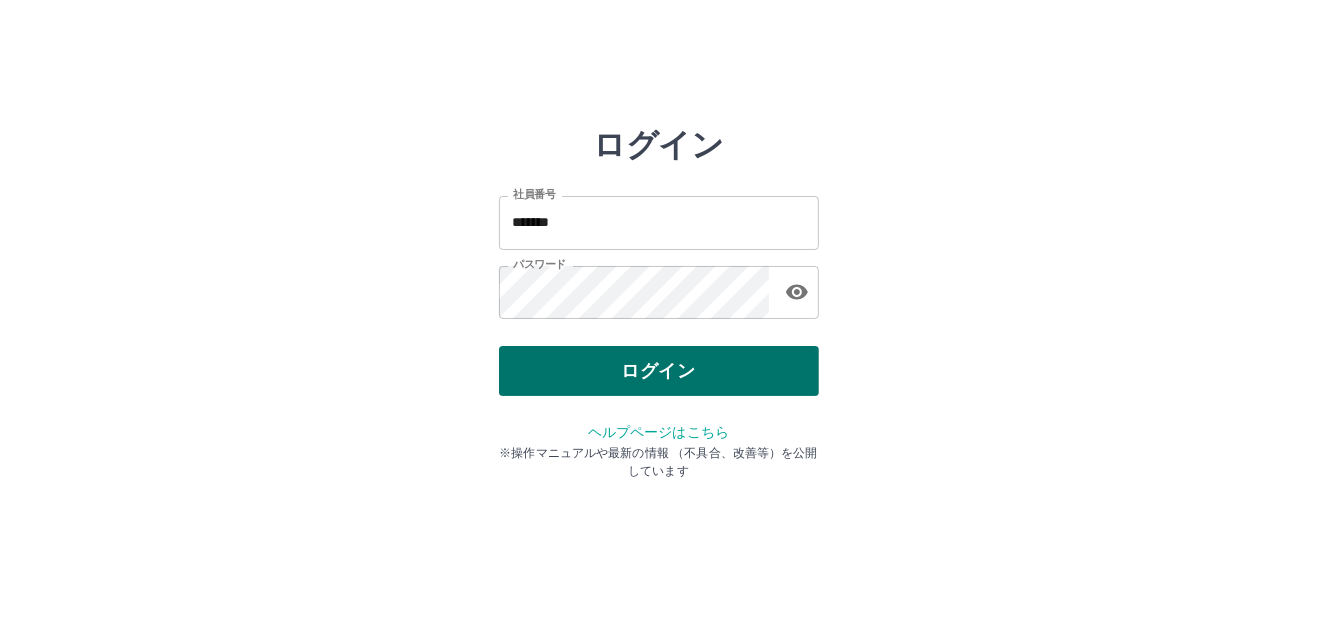 click on "ログイン" at bounding box center [659, 371] 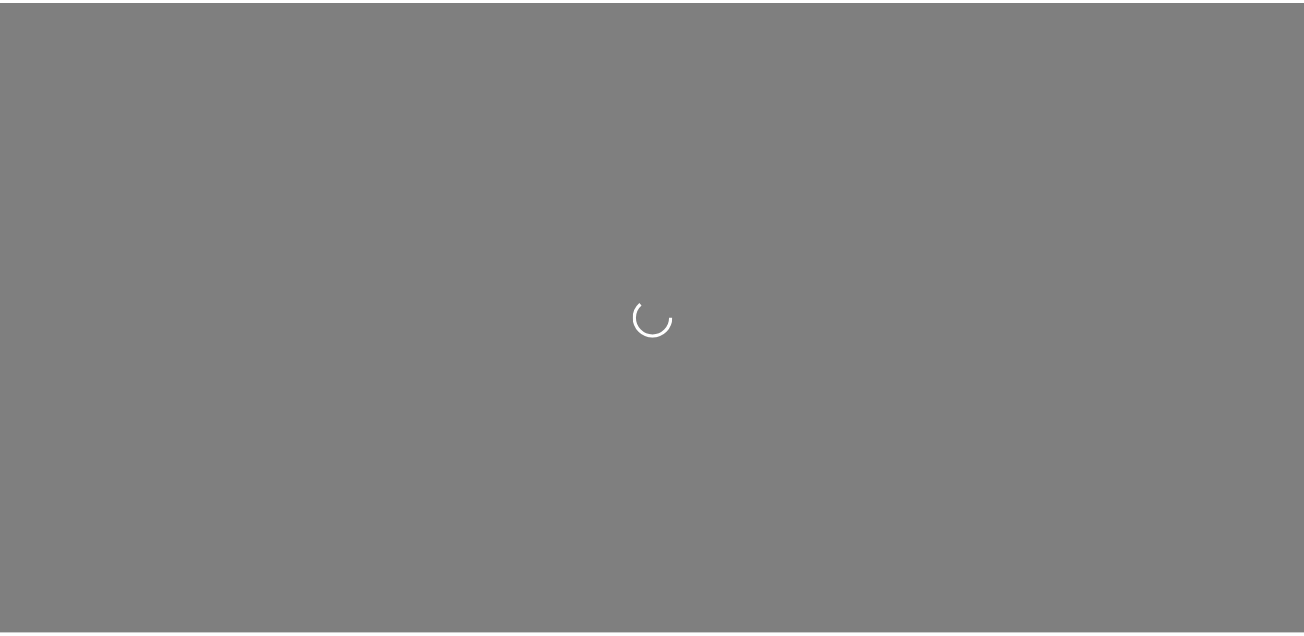 scroll, scrollTop: 0, scrollLeft: 0, axis: both 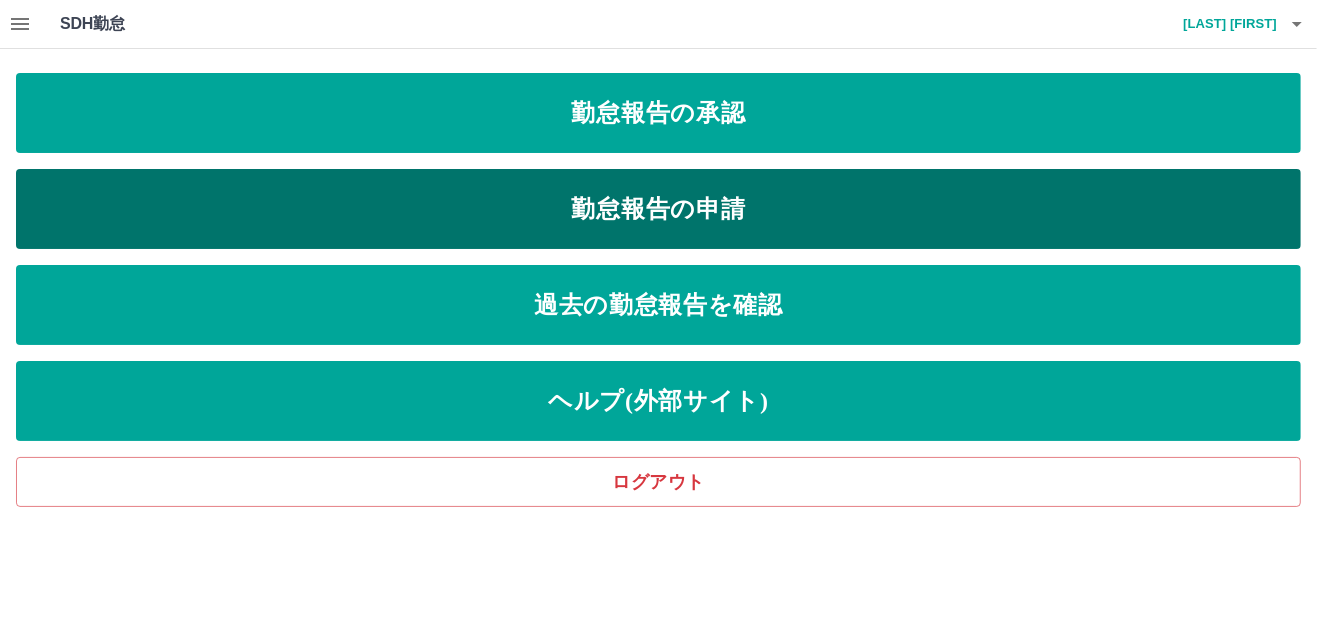 click on "勤怠報告の申請" at bounding box center (658, 209) 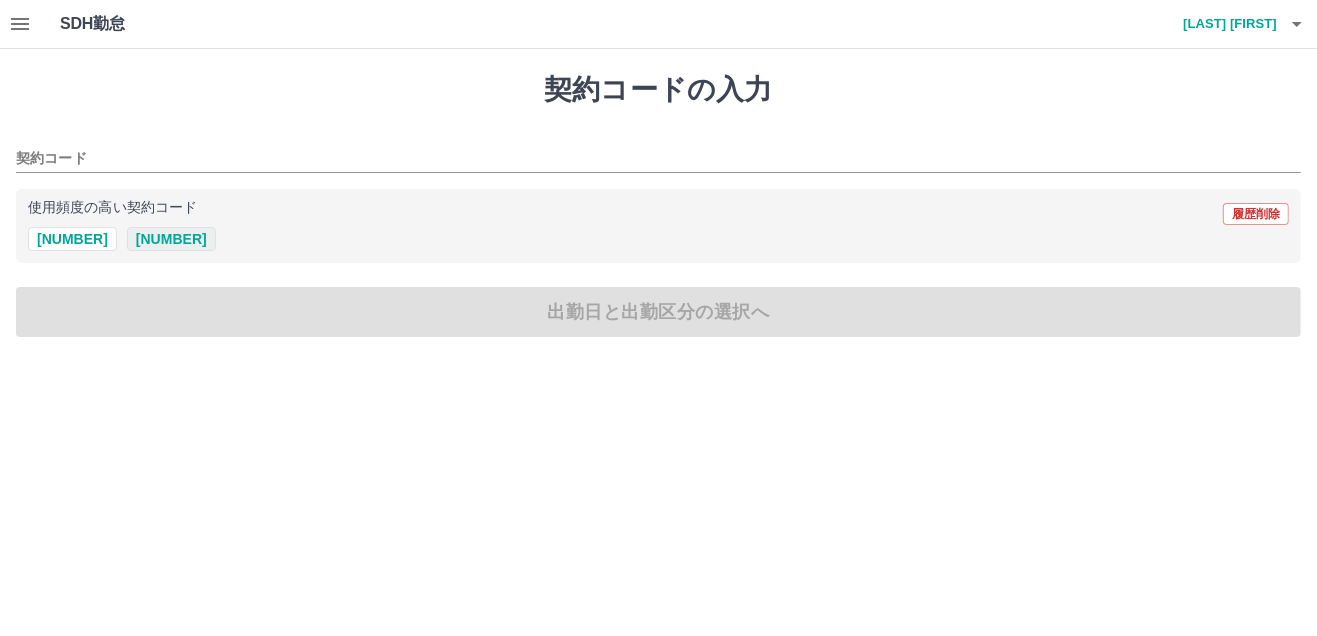 click on "[NUMBER]" at bounding box center (171, 239) 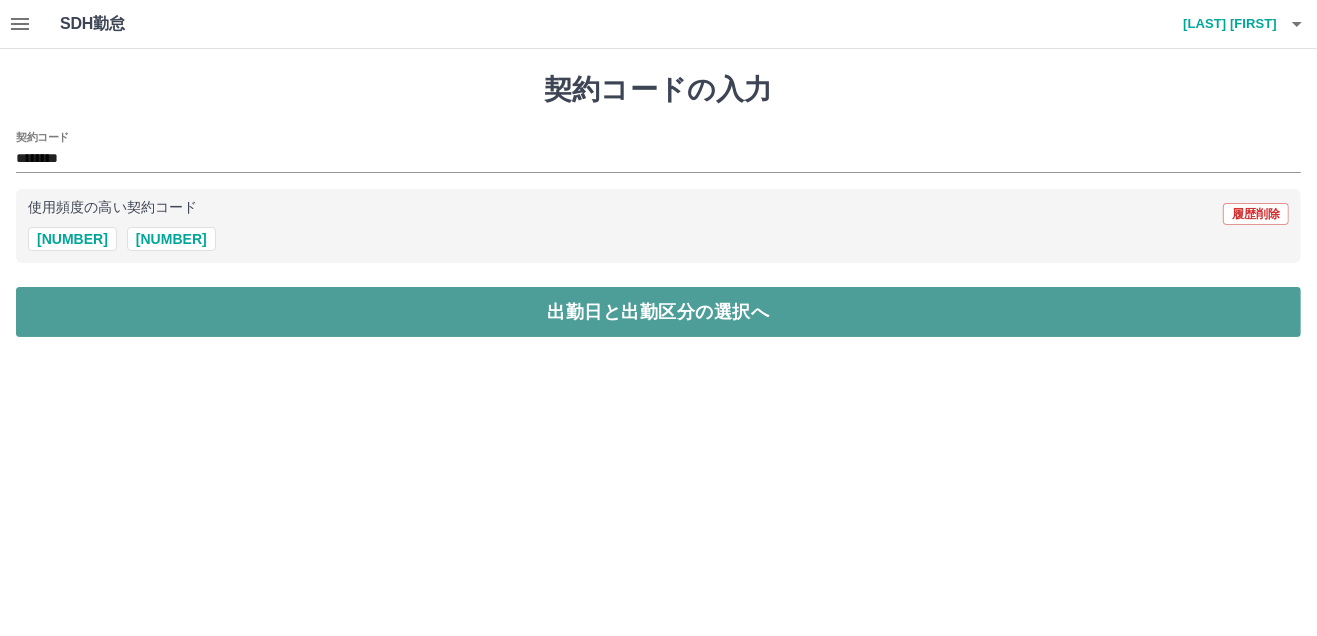 click on "出勤日と出勤区分の選択へ" at bounding box center (658, 312) 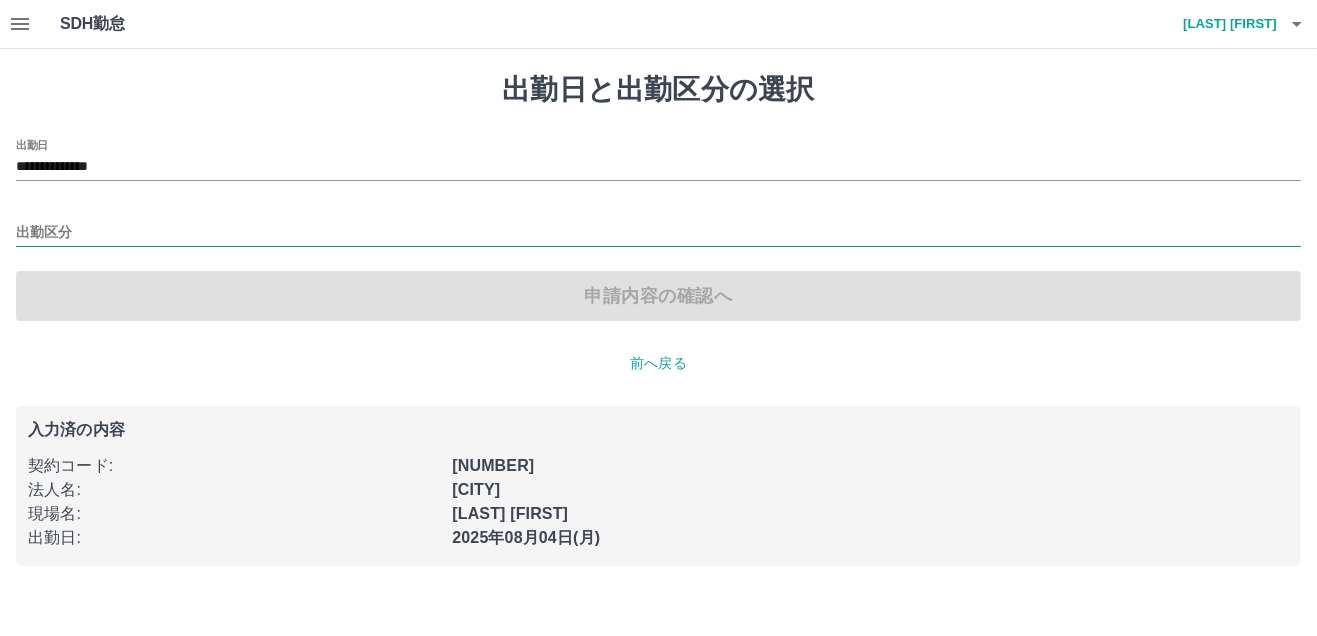 click on "出勤区分" at bounding box center [658, 233] 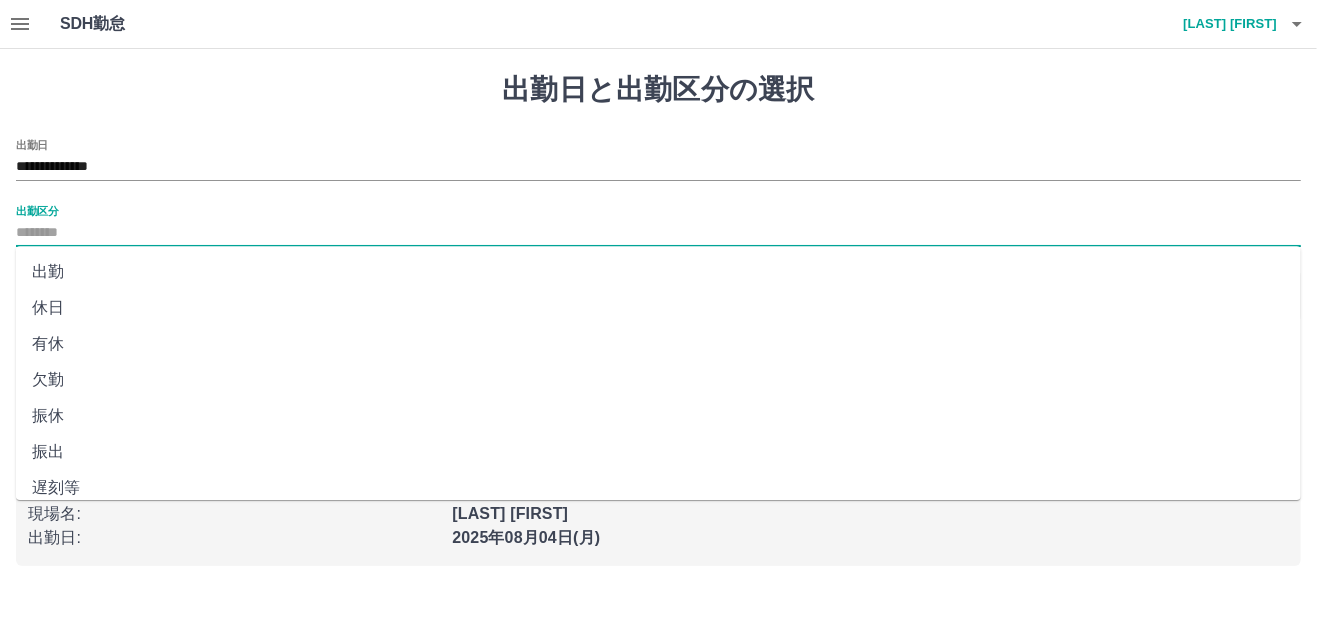click on "出勤" at bounding box center [658, 272] 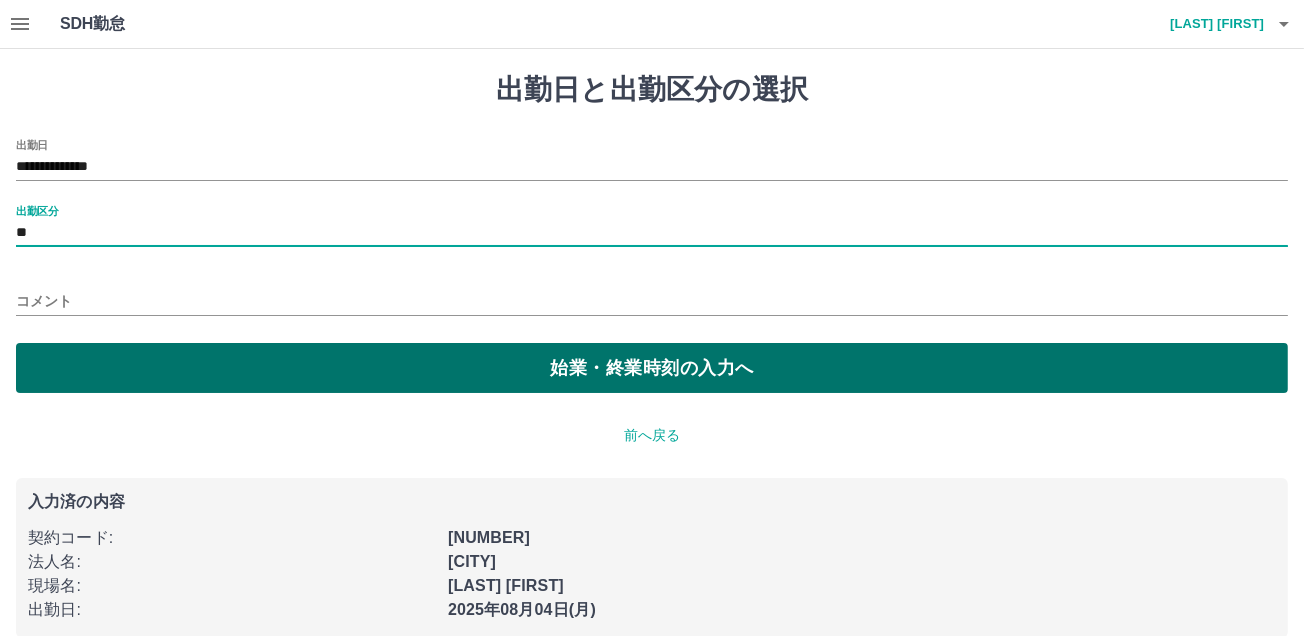 click on "始業・終業時刻の入力へ" at bounding box center (652, 368) 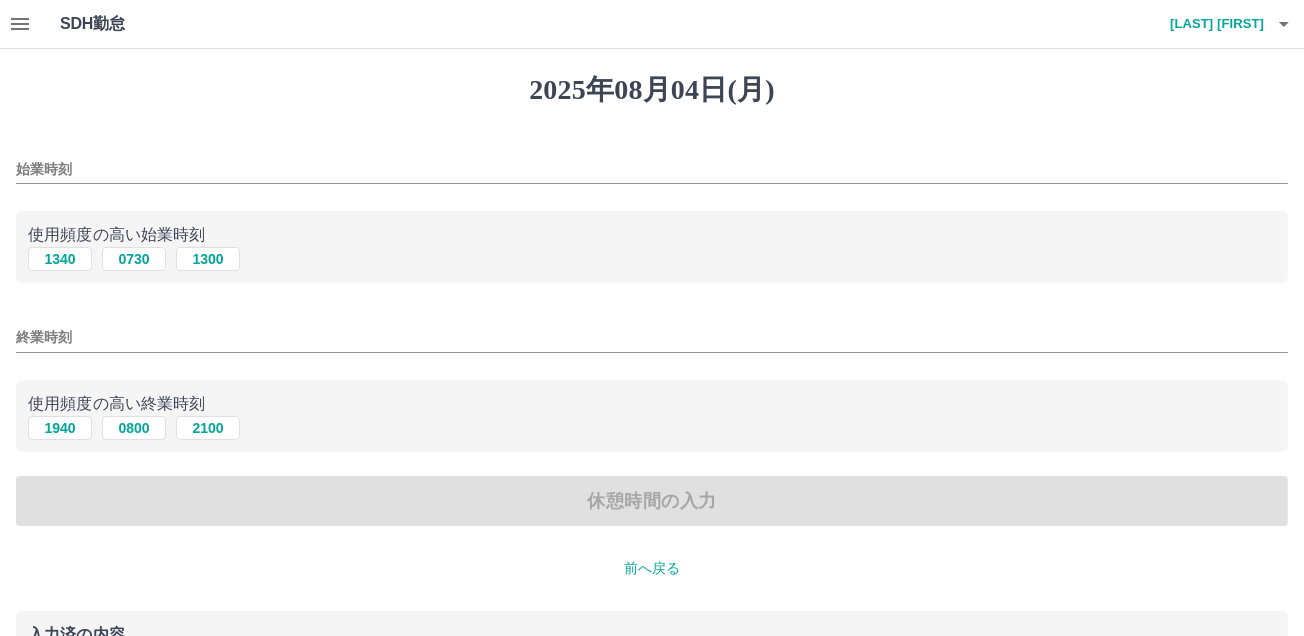 click on "始業時刻" at bounding box center (652, 169) 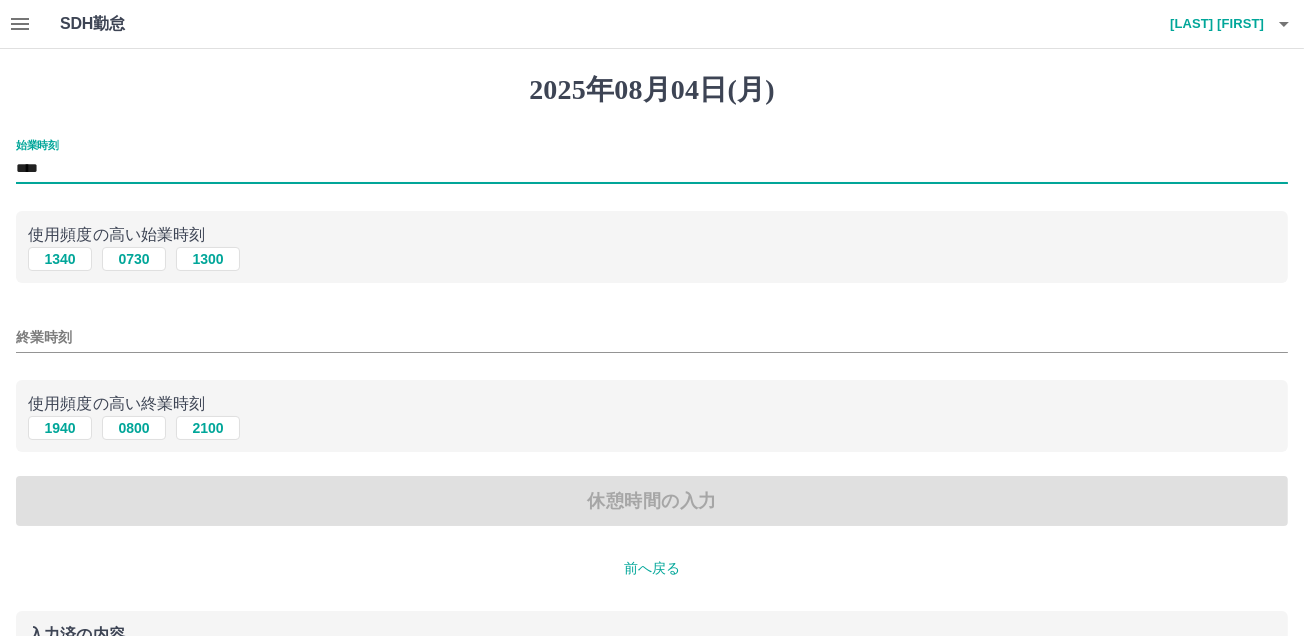 type on "****" 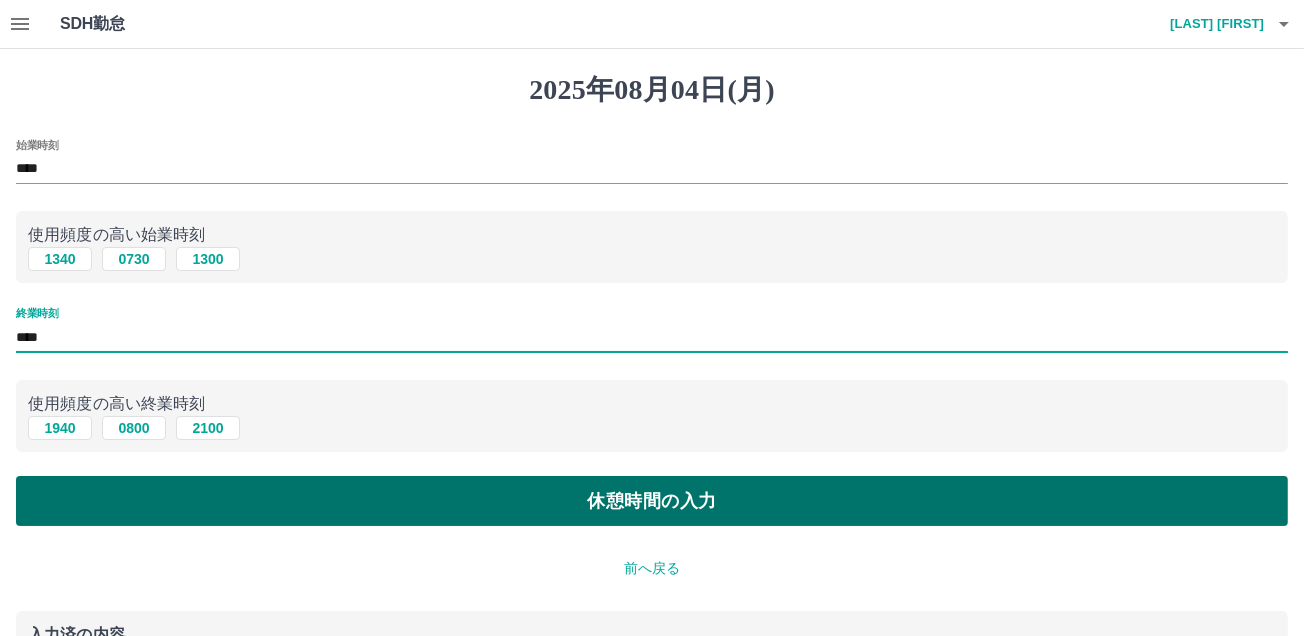type on "****" 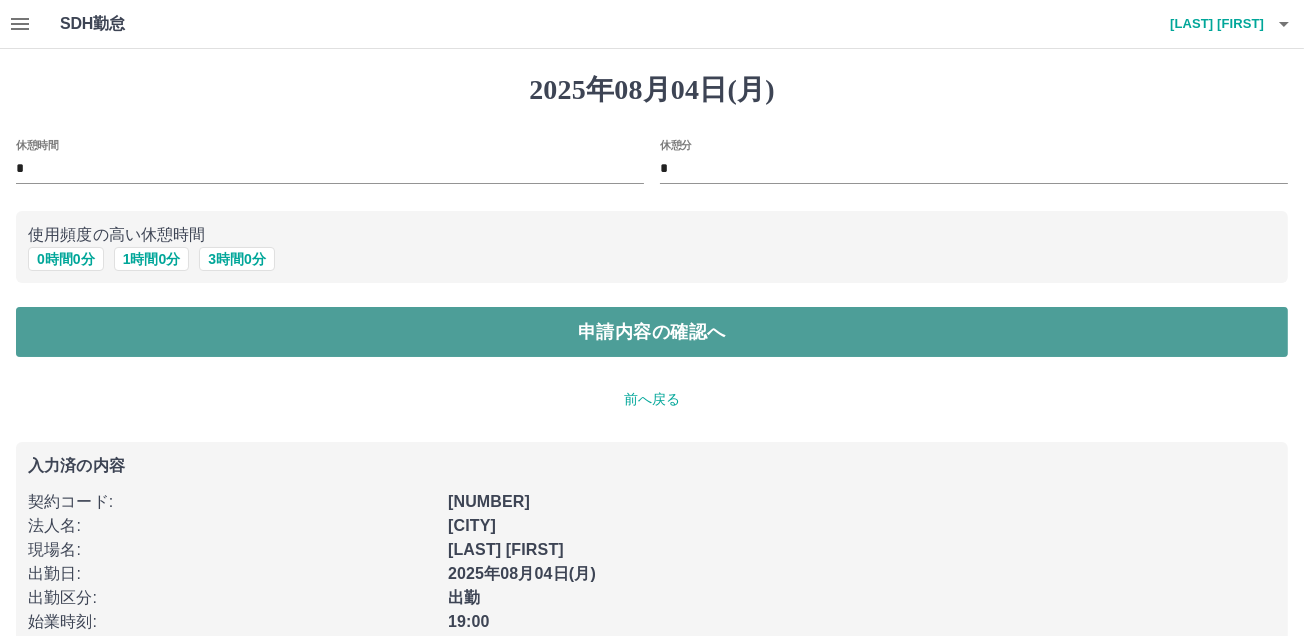 click on "申請内容の確認へ" at bounding box center (652, 332) 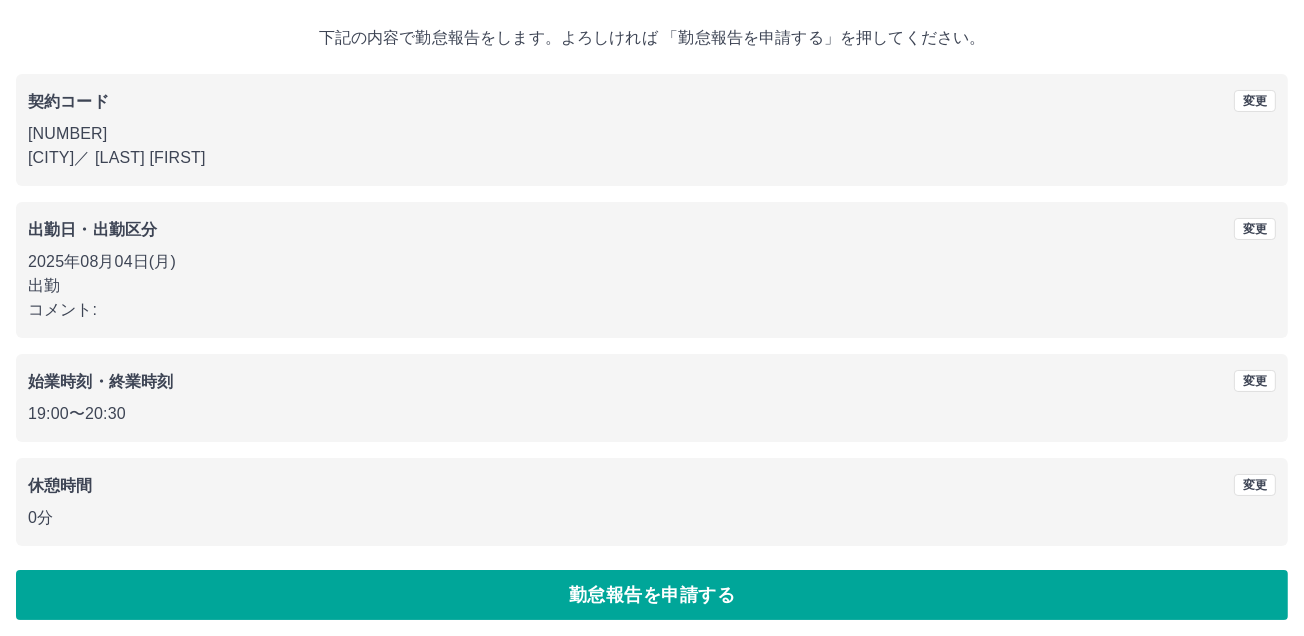 scroll, scrollTop: 111, scrollLeft: 0, axis: vertical 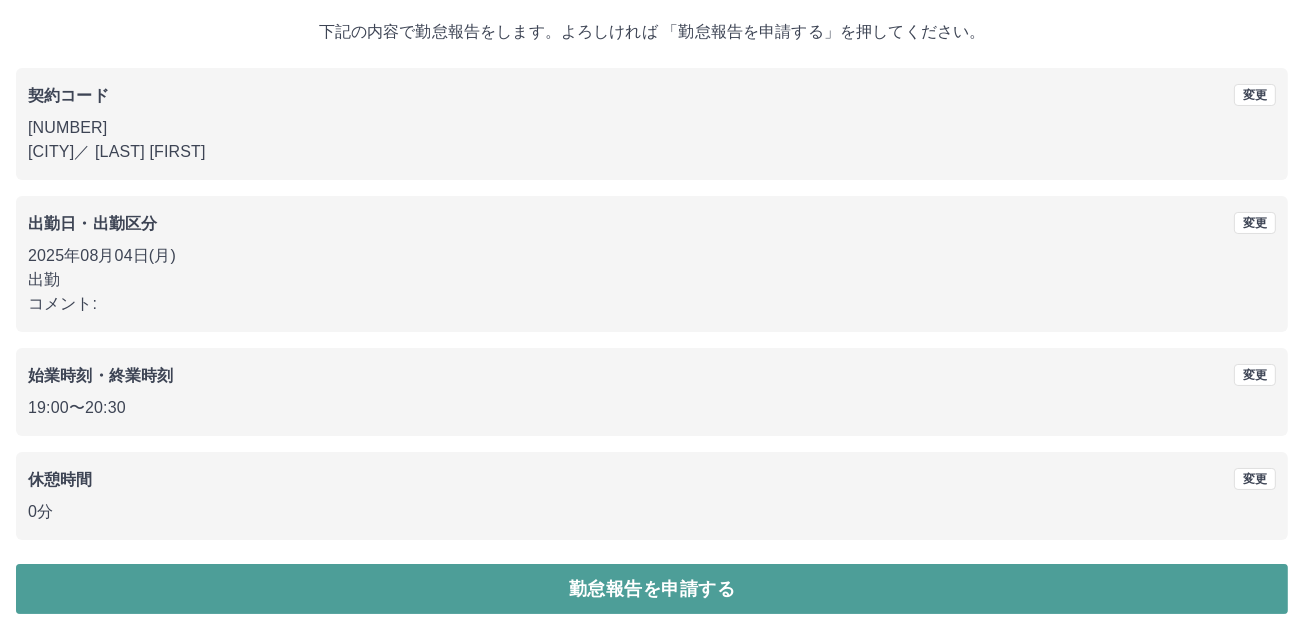 click on "勤怠報告を申請する" at bounding box center [652, 589] 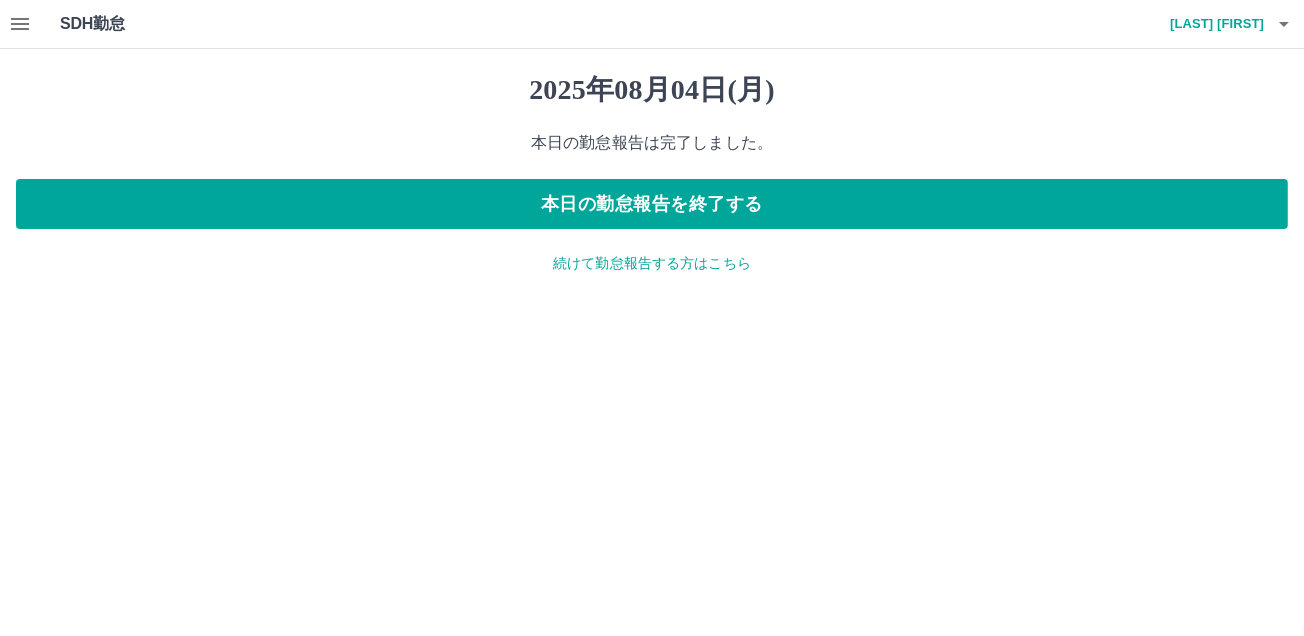 scroll, scrollTop: 0, scrollLeft: 0, axis: both 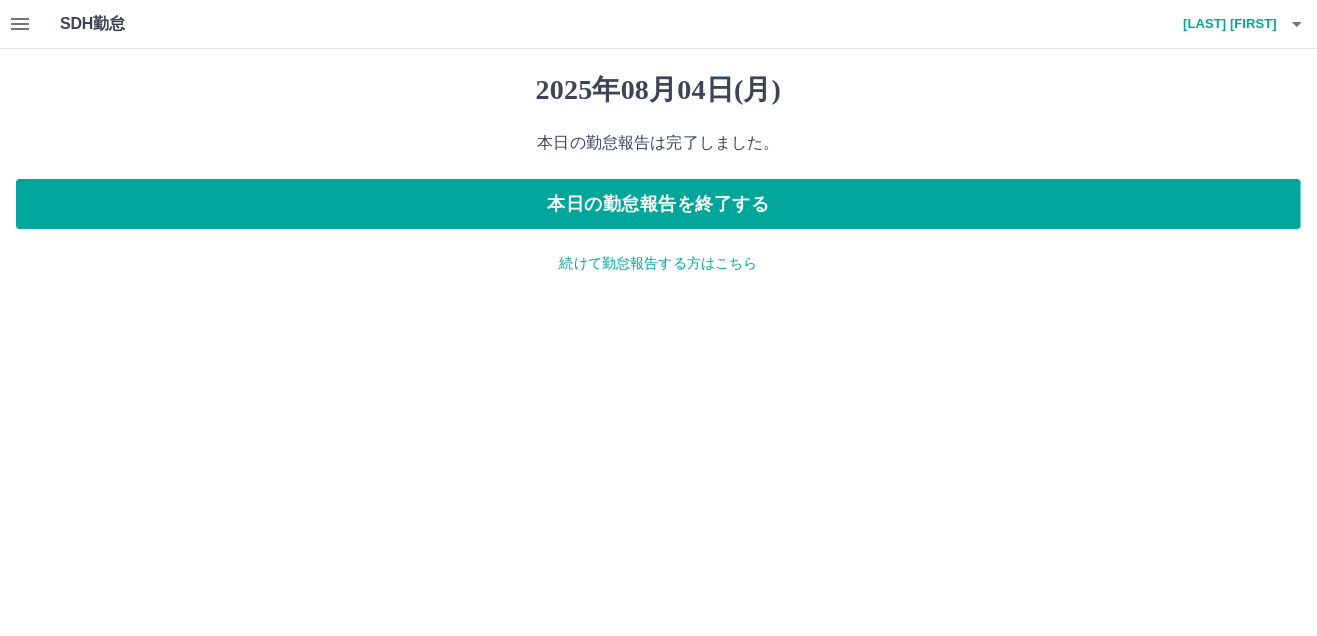 click on "続けて勤怠報告する方はこちら" at bounding box center (658, 263) 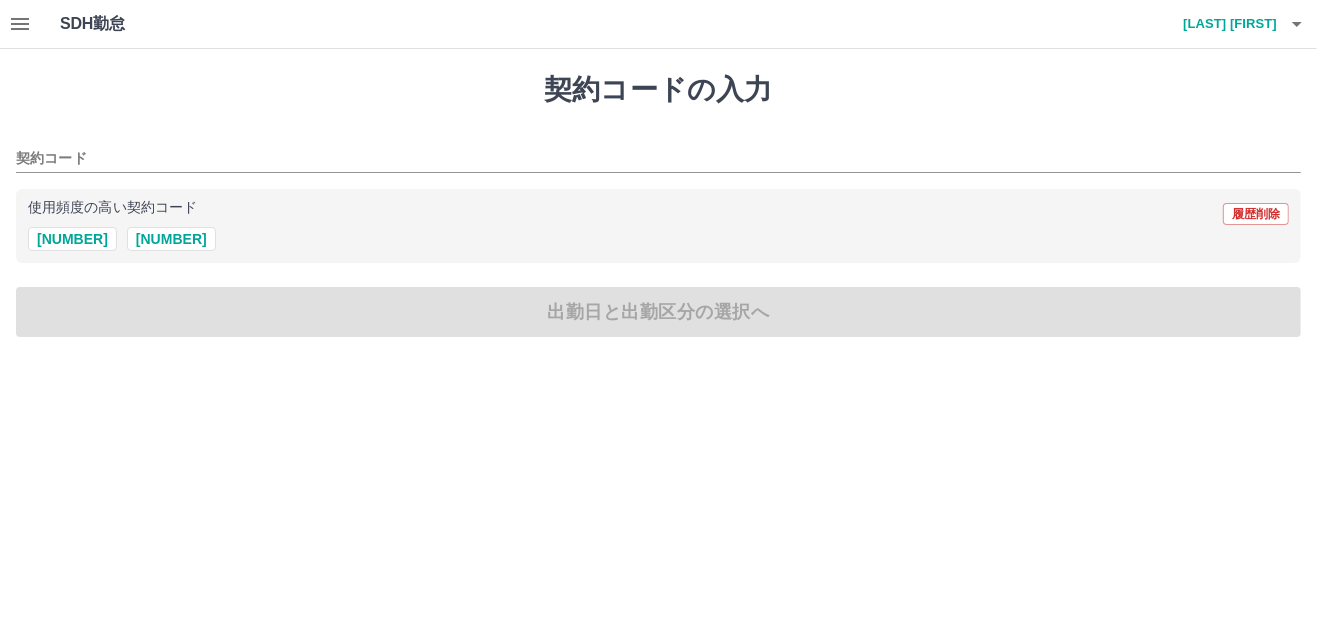click at bounding box center (20, 24) 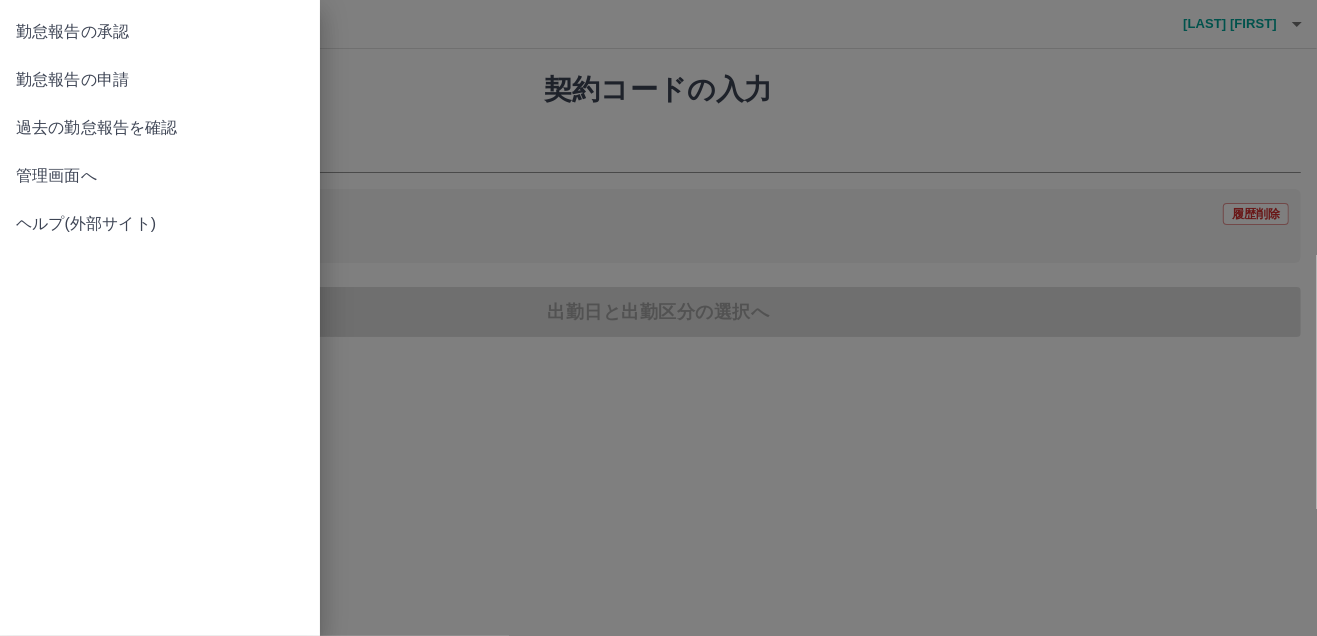click on "勤怠報告の承認" at bounding box center (160, 32) 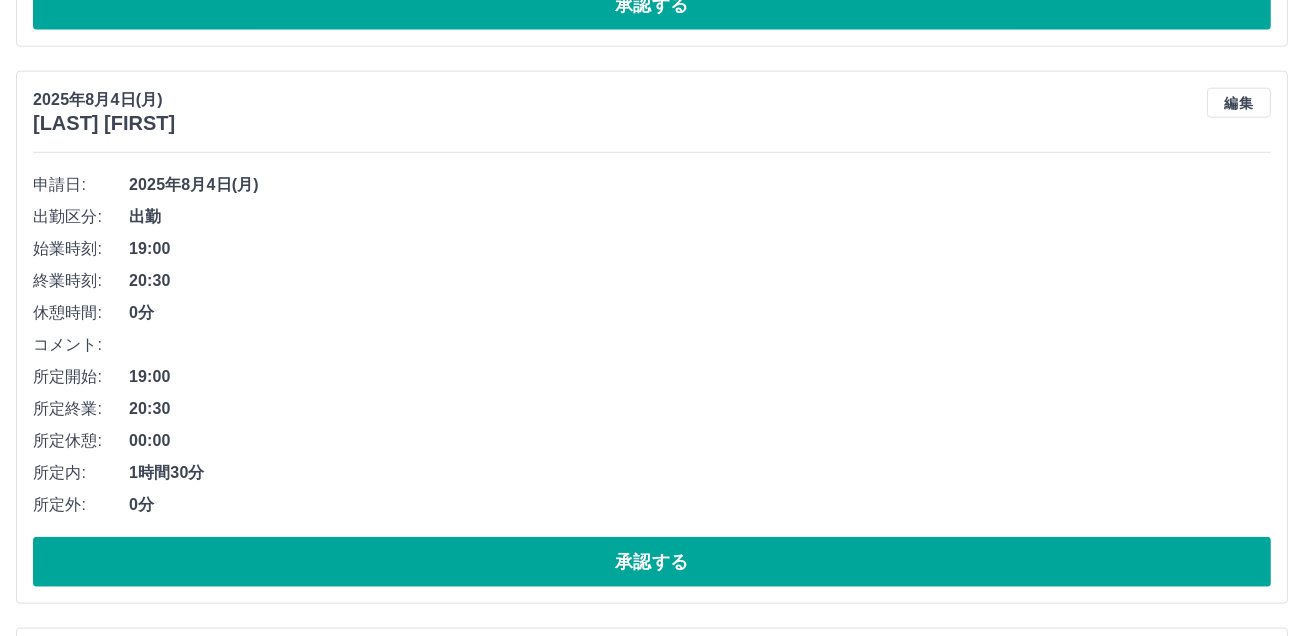 scroll, scrollTop: 3017, scrollLeft: 0, axis: vertical 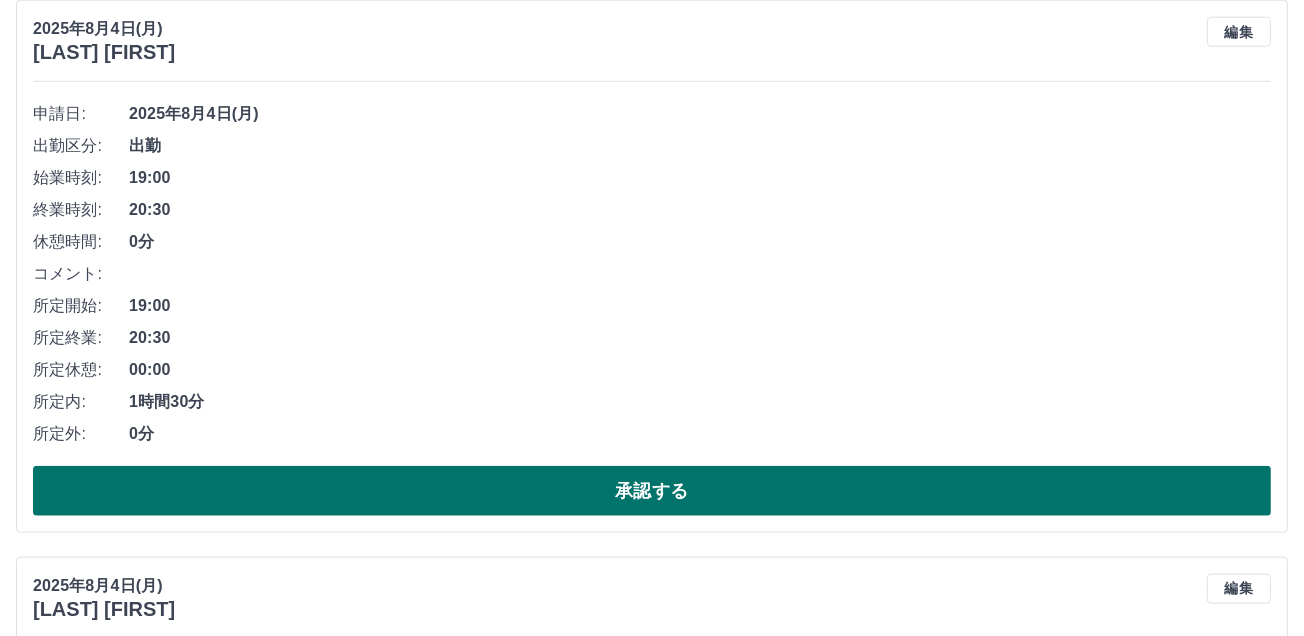 click on "承認する" at bounding box center [652, 491] 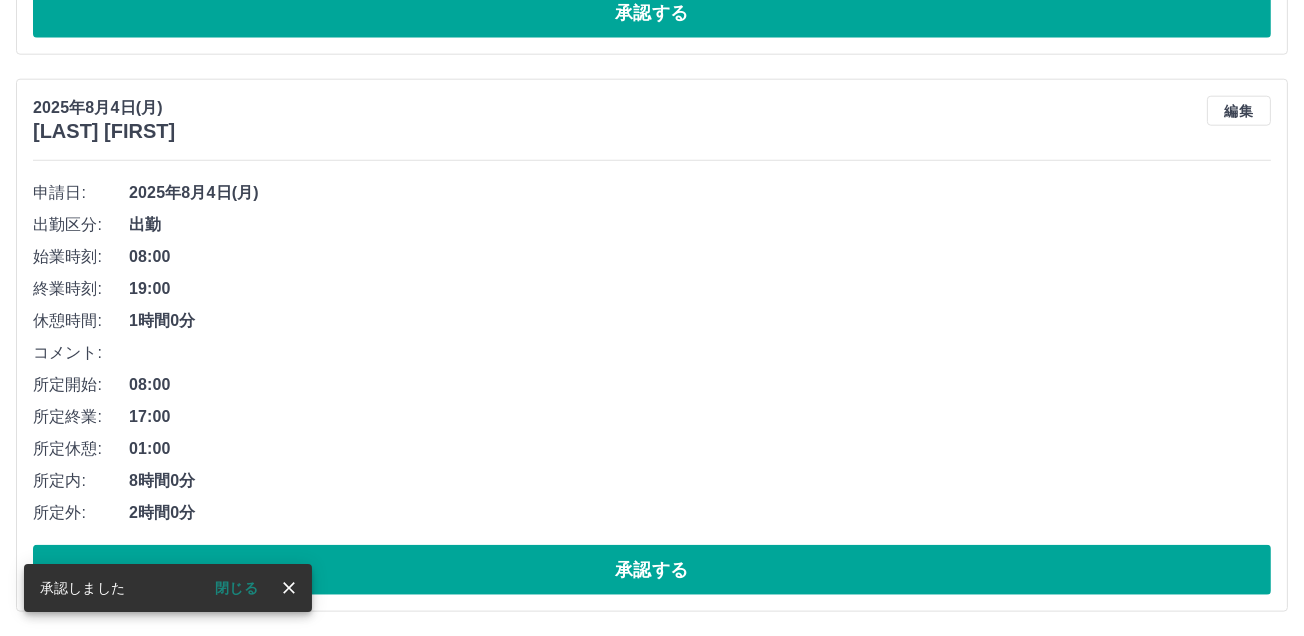 scroll, scrollTop: 2462, scrollLeft: 0, axis: vertical 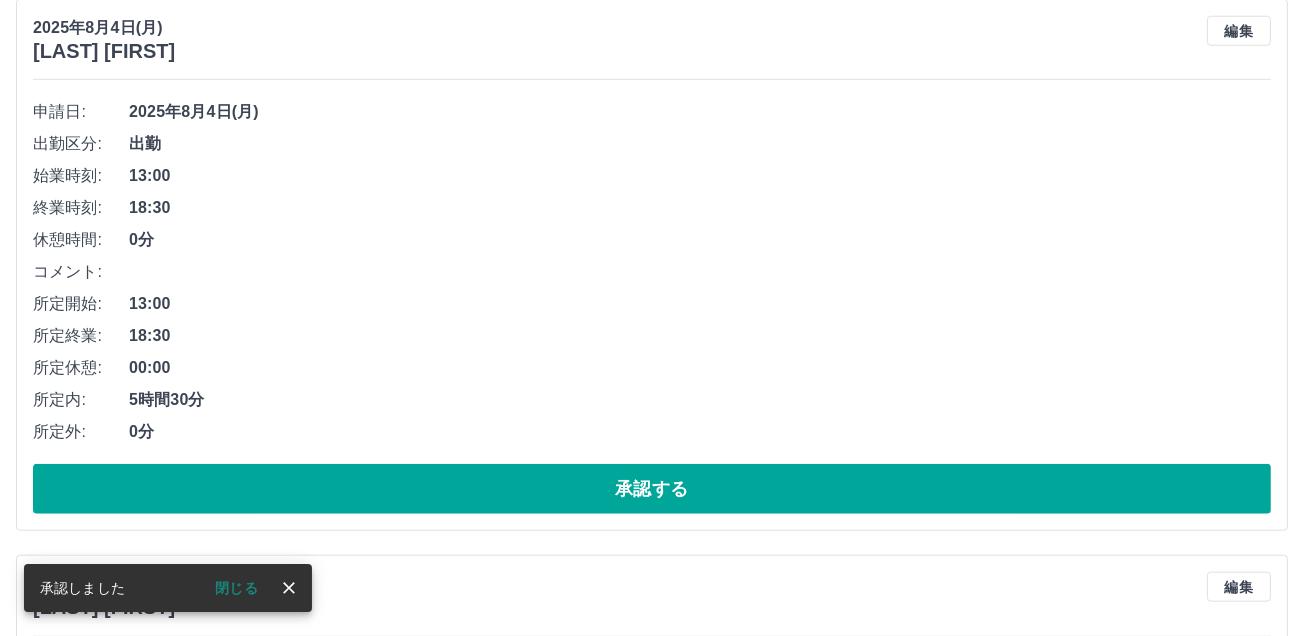click on "閉じる" at bounding box center [236, 588] 